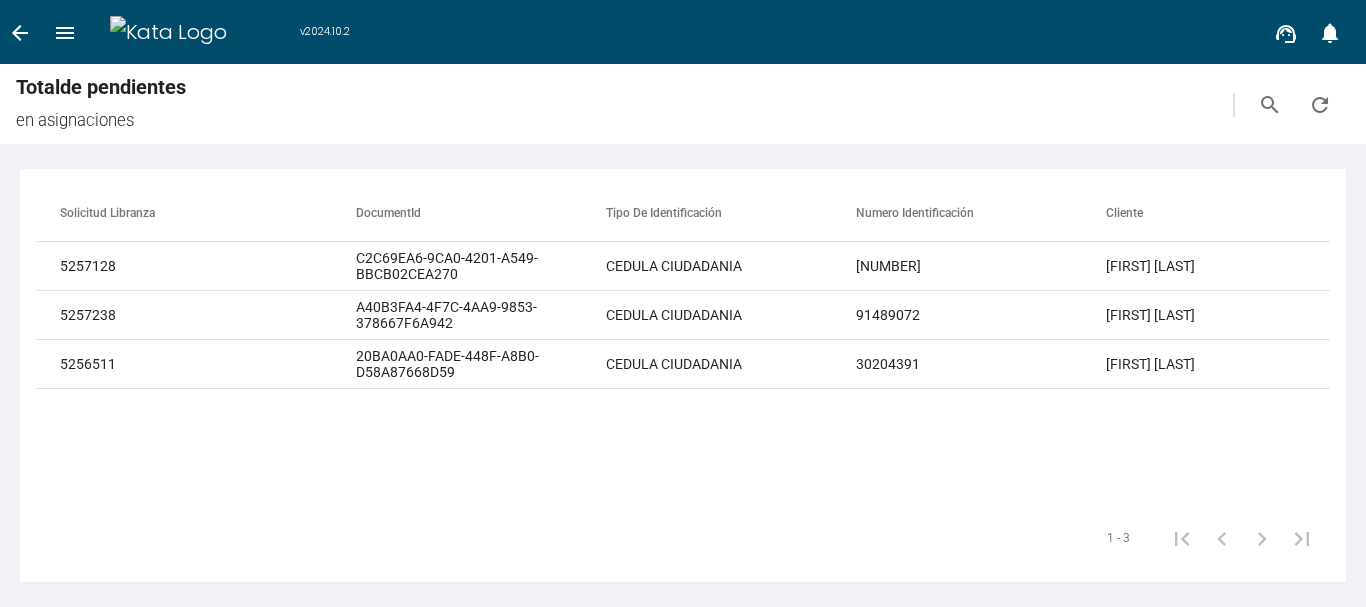 scroll, scrollTop: 0, scrollLeft: 0, axis: both 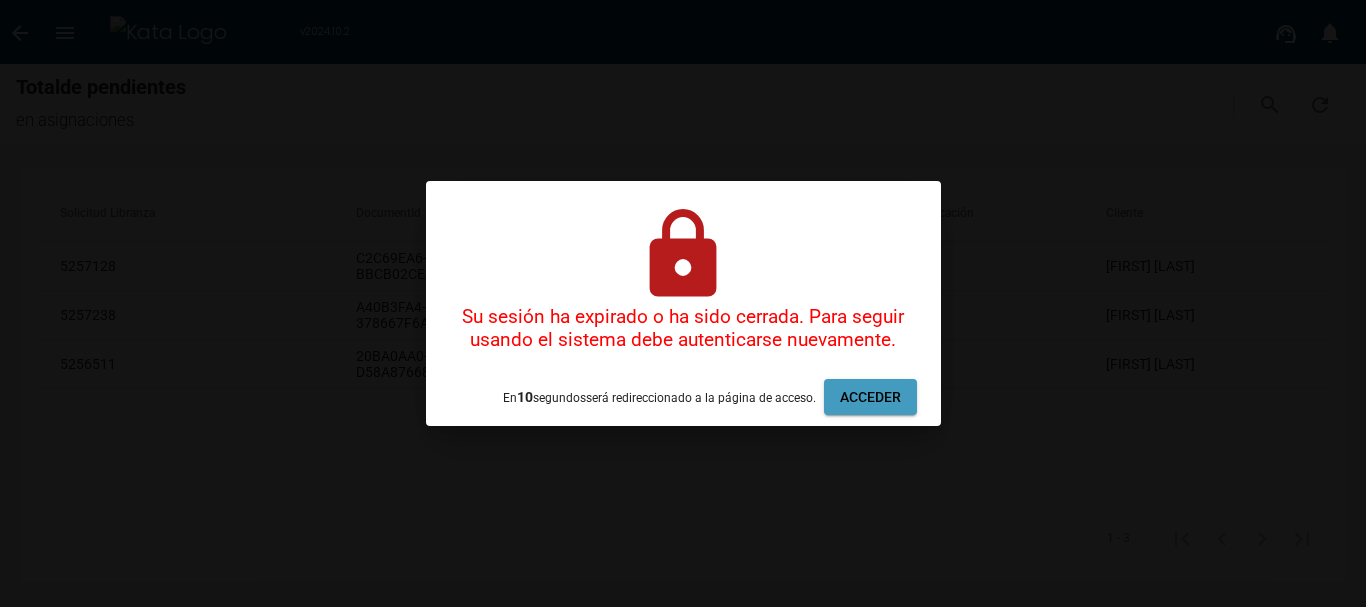 click on "Acceder" at bounding box center (870, 397) 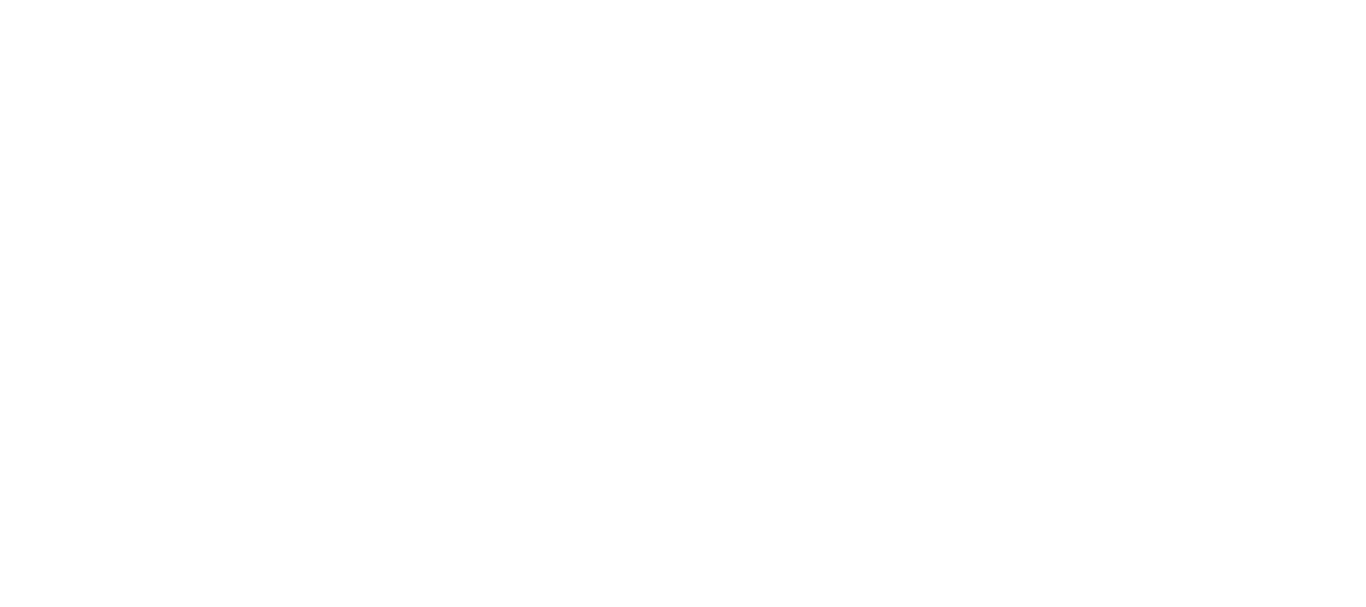 scroll, scrollTop: 0, scrollLeft: 0, axis: both 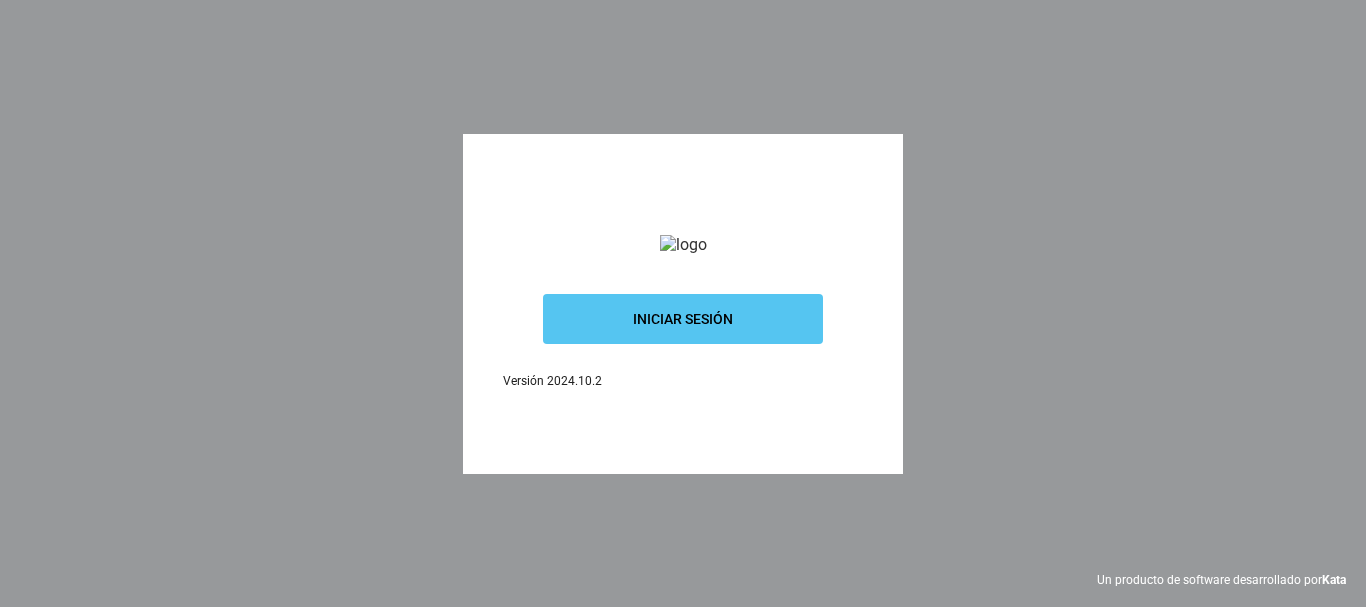 click on "Iniciar sesión" at bounding box center (683, 319) 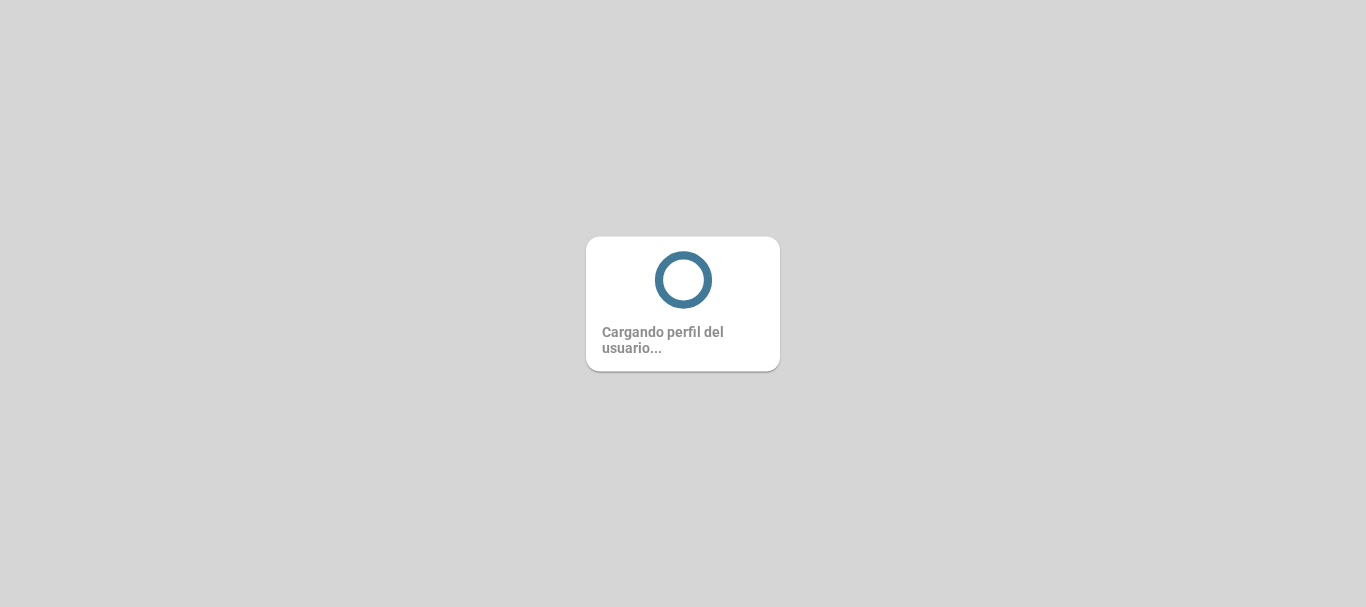 scroll, scrollTop: 0, scrollLeft: 0, axis: both 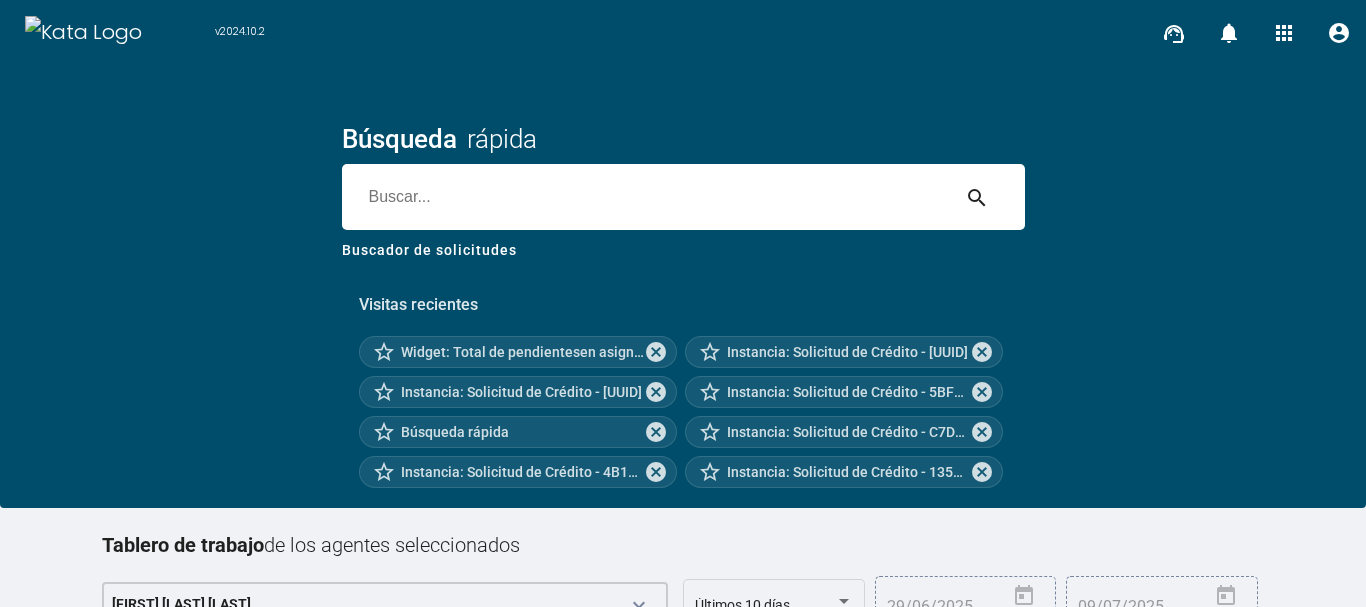 click on "Visitas recientes   star_border  Widget: Total de pendientesen asignaciones  cancel   star_border  Instancia: Solicitud de Crédito - [UUID]  cancel   star_border  Instancia: Solicitud de Crédito - [UUID]  cancel   star_border  Instancia: Solicitud de Crédito - [UUID]  cancel   star_border  Búsqueda rápida  cancel   star_border  Instancia: Solicitud de Crédito - [UUID]  cancel   star_border  Instancia: Solicitud de Crédito - [UUID]  cancel   star_border  Instancia: Solicitud de Crédito - [UUID]  cancel" at bounding box center (683, 383) 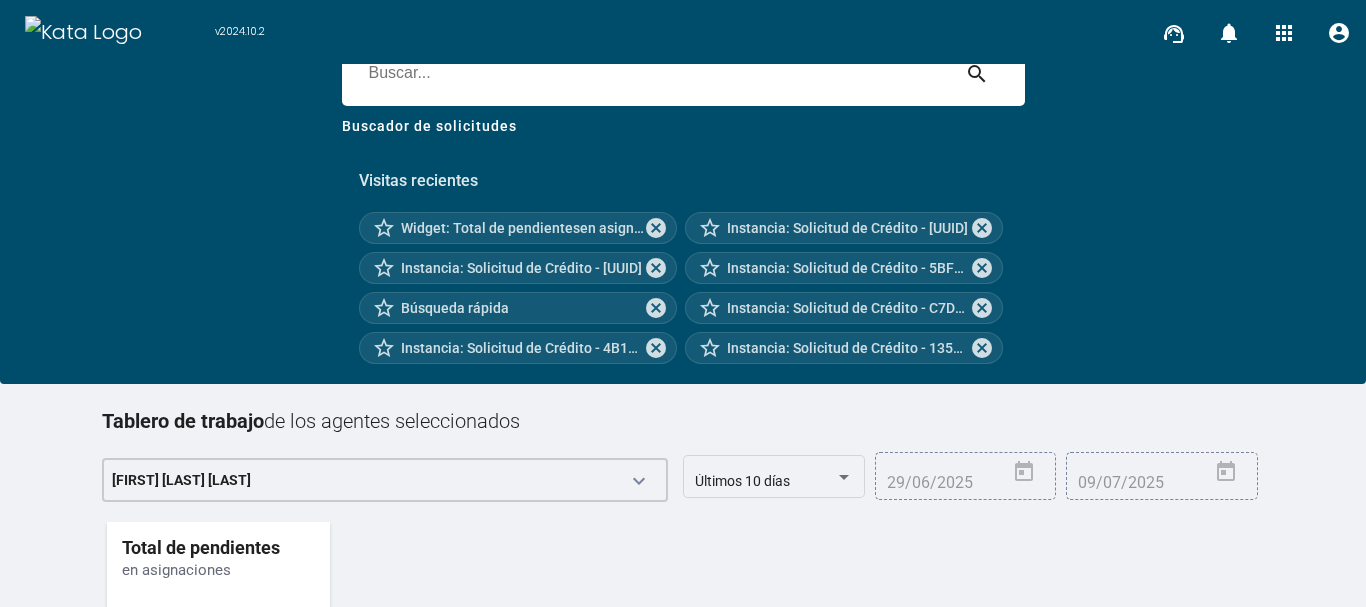 scroll, scrollTop: 254, scrollLeft: 0, axis: vertical 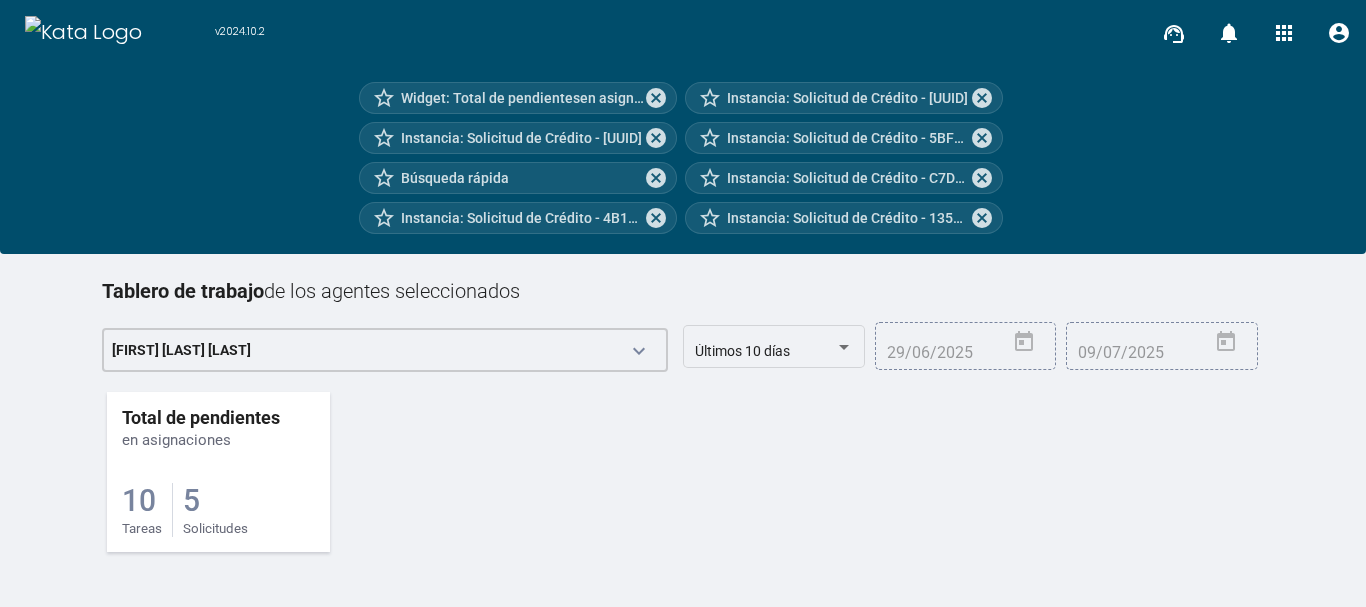 click on "5" at bounding box center (139, 500) 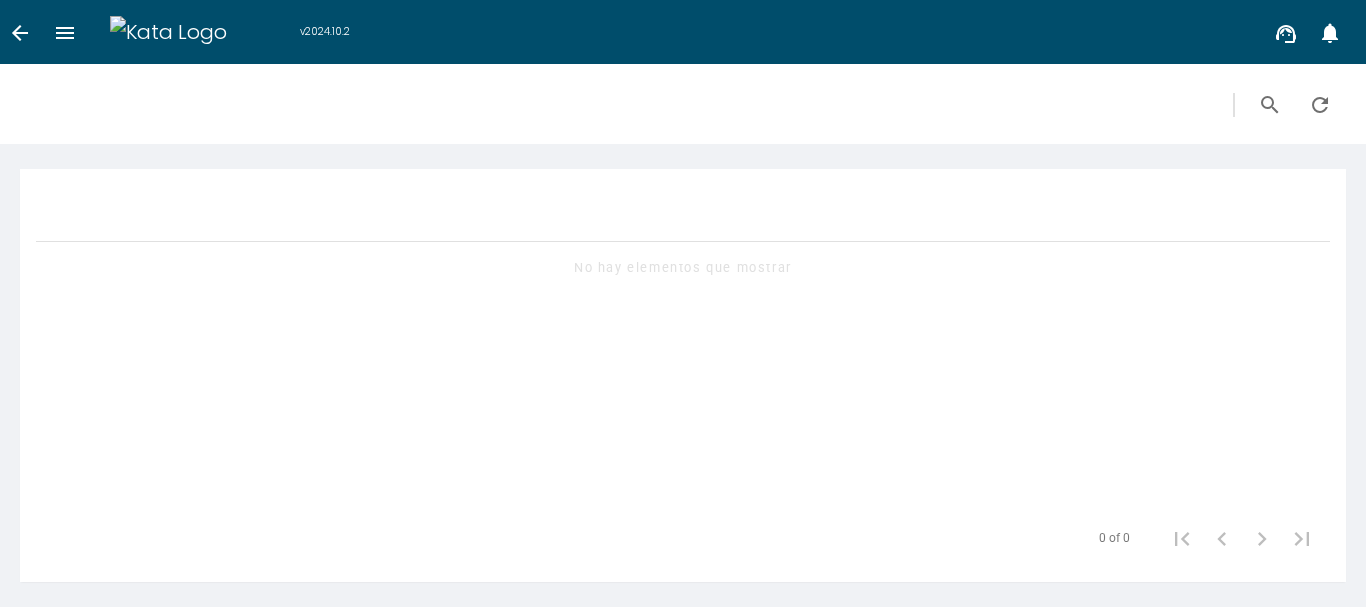 scroll, scrollTop: 0, scrollLeft: 0, axis: both 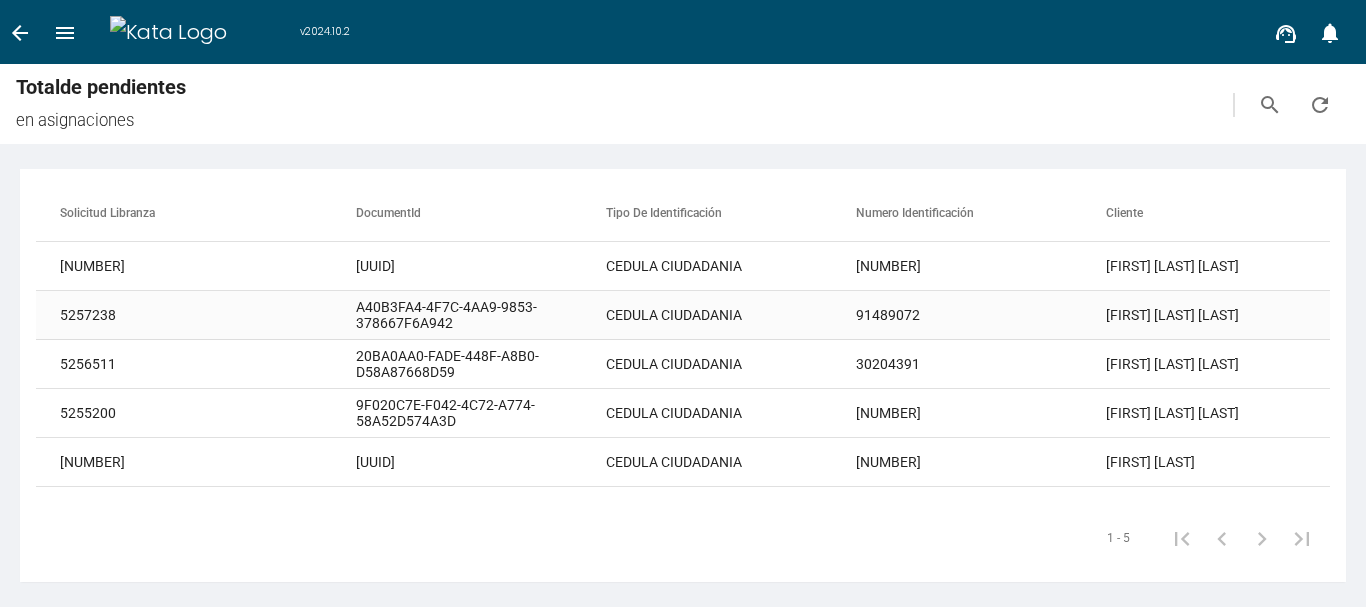 click on "[FIRST] [LAST] [LAST]" at bounding box center [1231, 266] 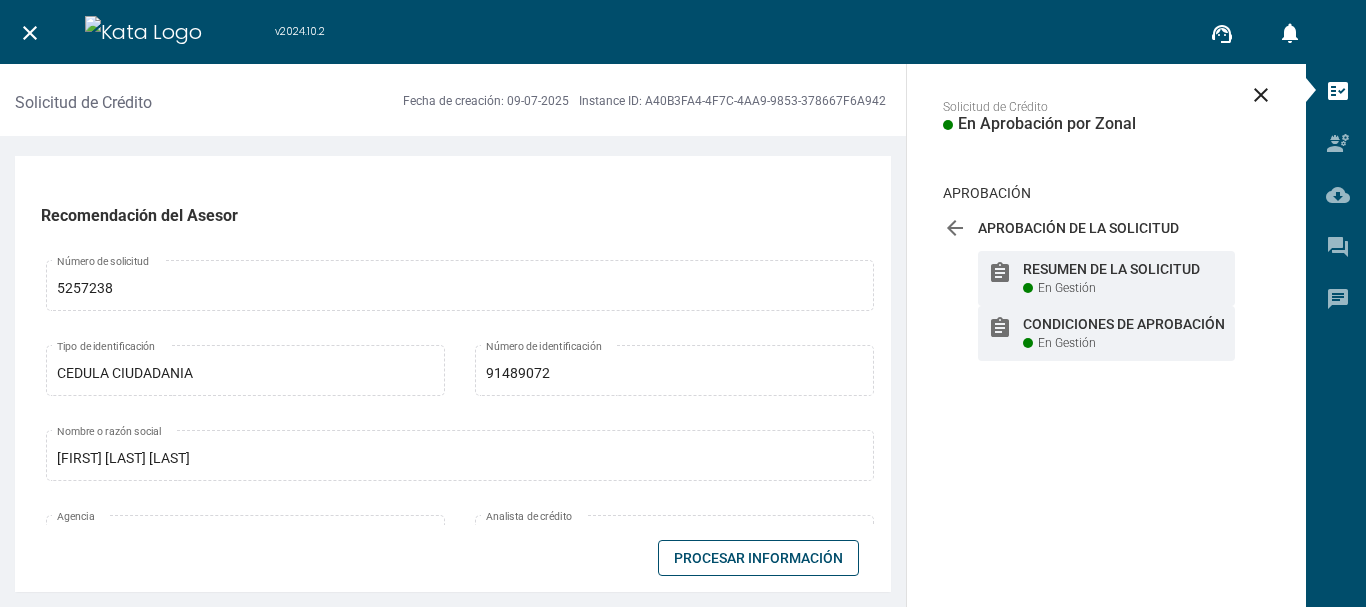 click on "Condiciones de Aprobación" at bounding box center [1124, 269] 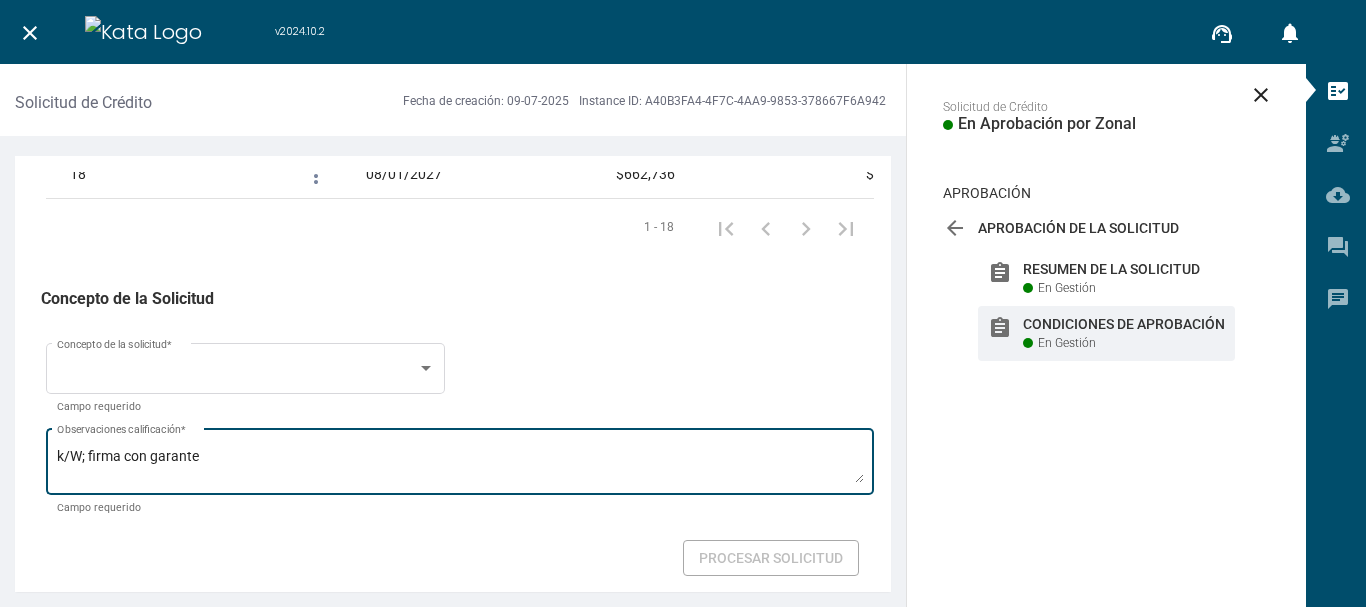 scroll, scrollTop: 3411, scrollLeft: 0, axis: vertical 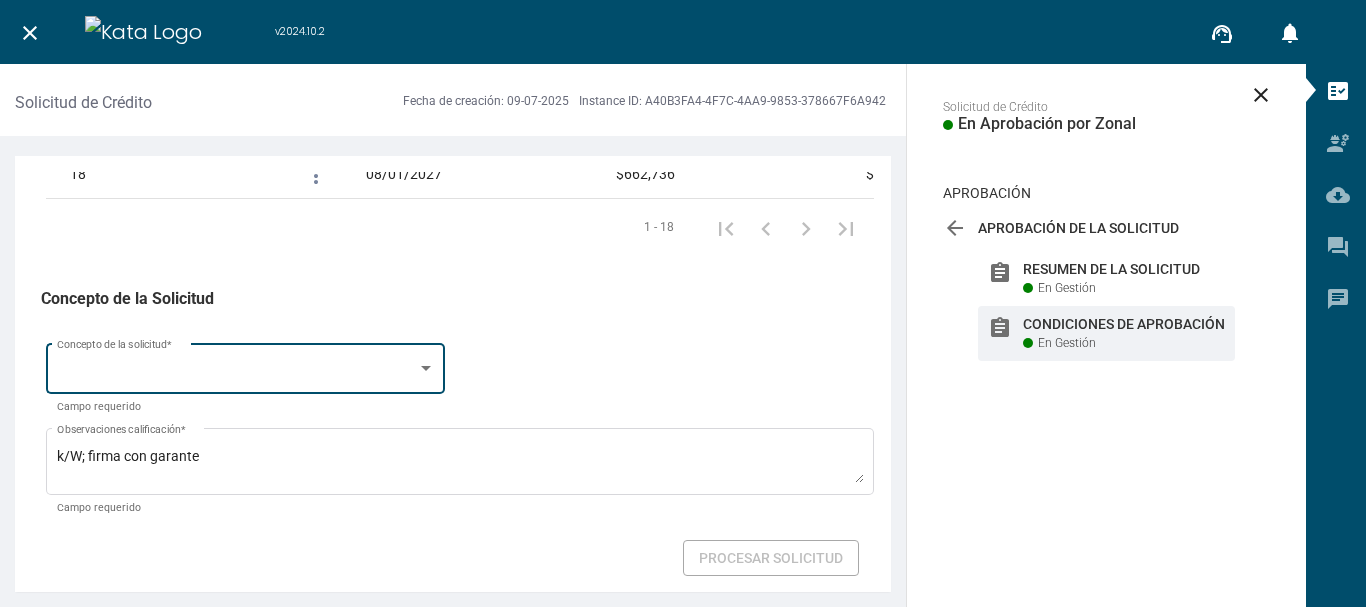 click on "Concepto de la solicitud   *" at bounding box center [246, 366] 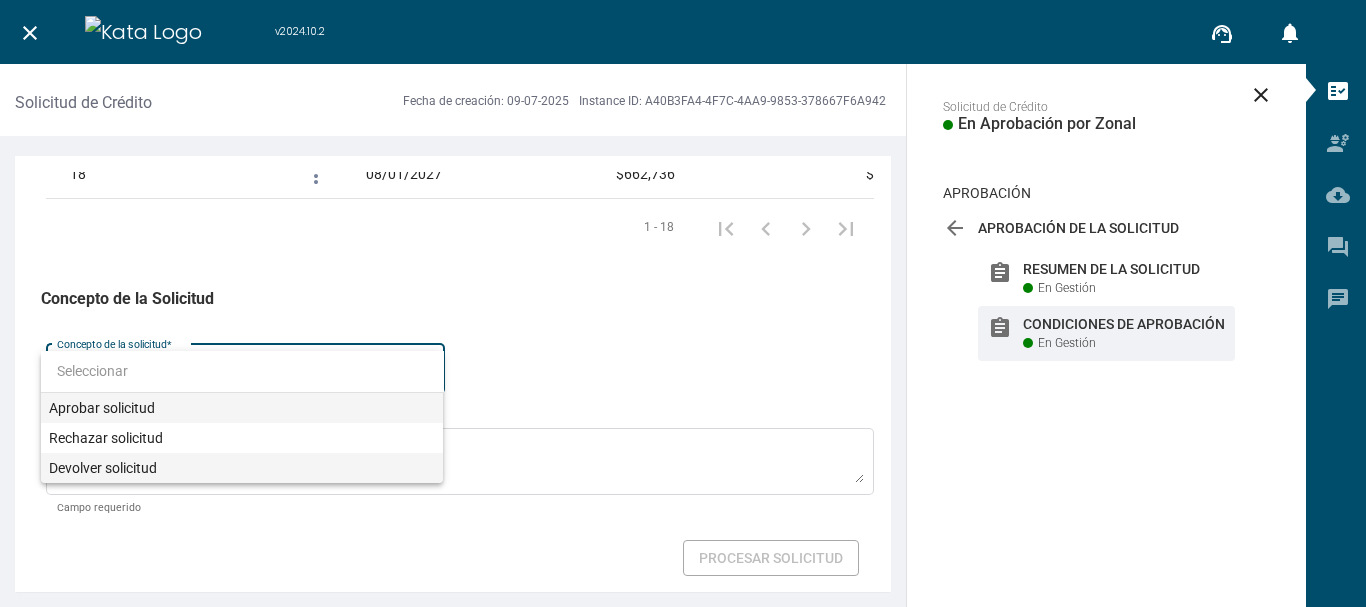 click on "Devolver solicitud" at bounding box center [242, 468] 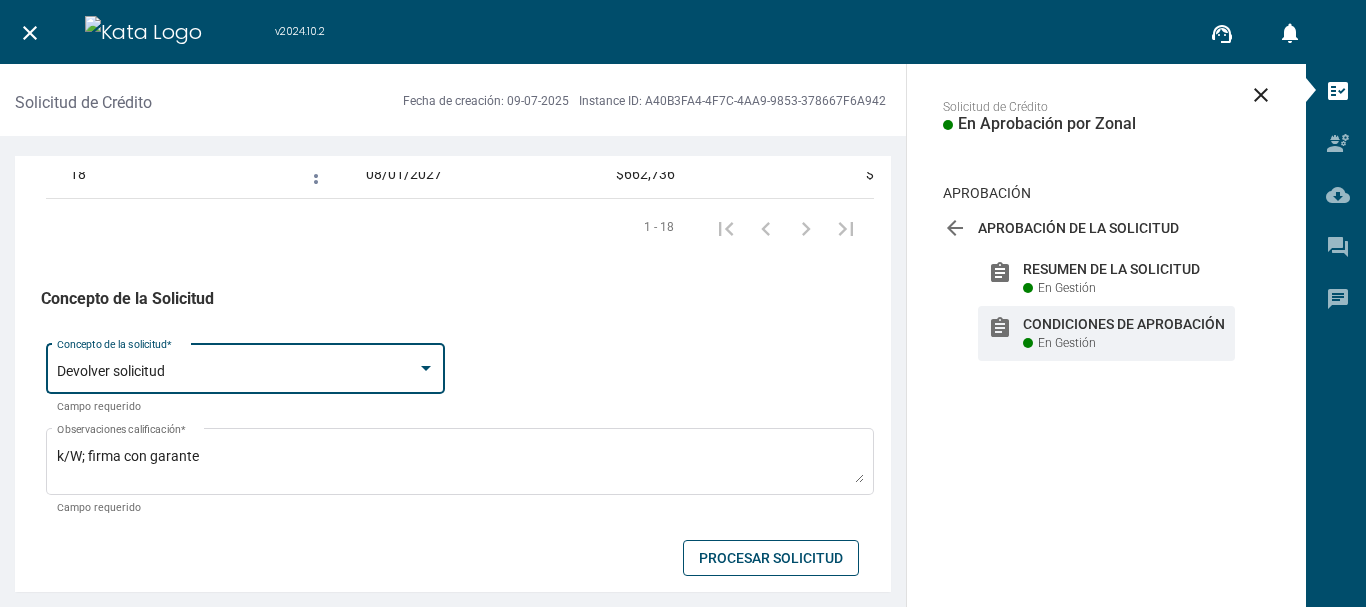 click on "Procesar Solicitud" at bounding box center (771, 558) 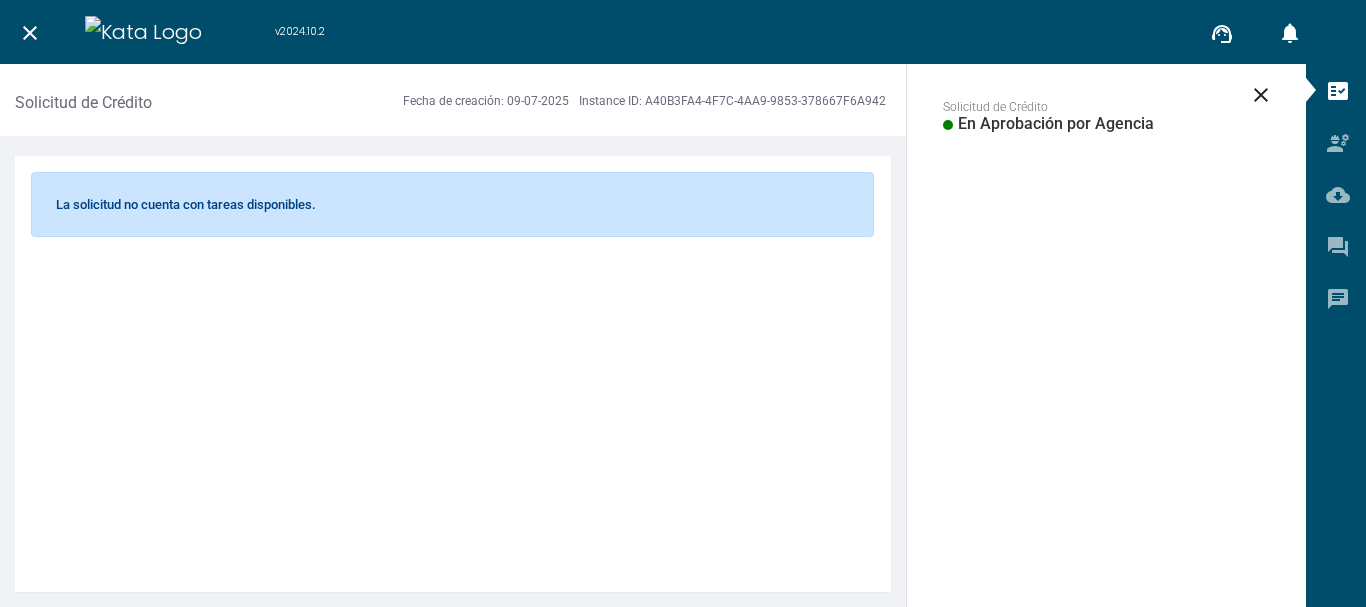 click on "close" at bounding box center (30, 30) 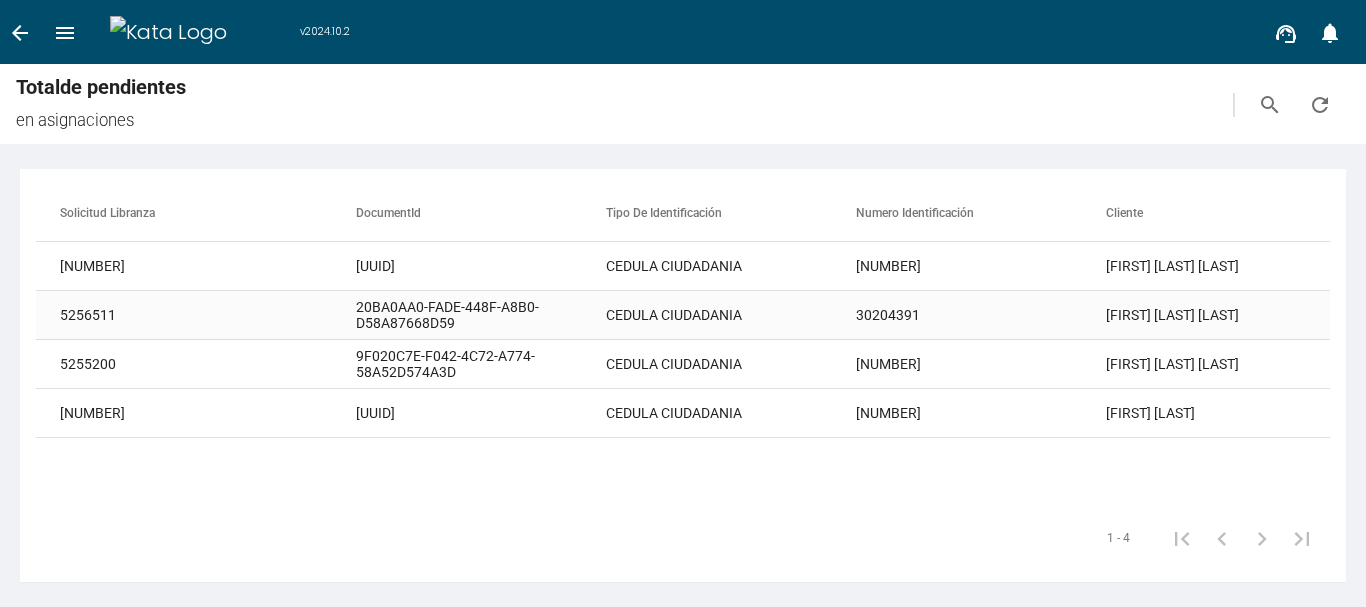 click on "[FIRST] [LAST] [LAST]" at bounding box center (1231, 266) 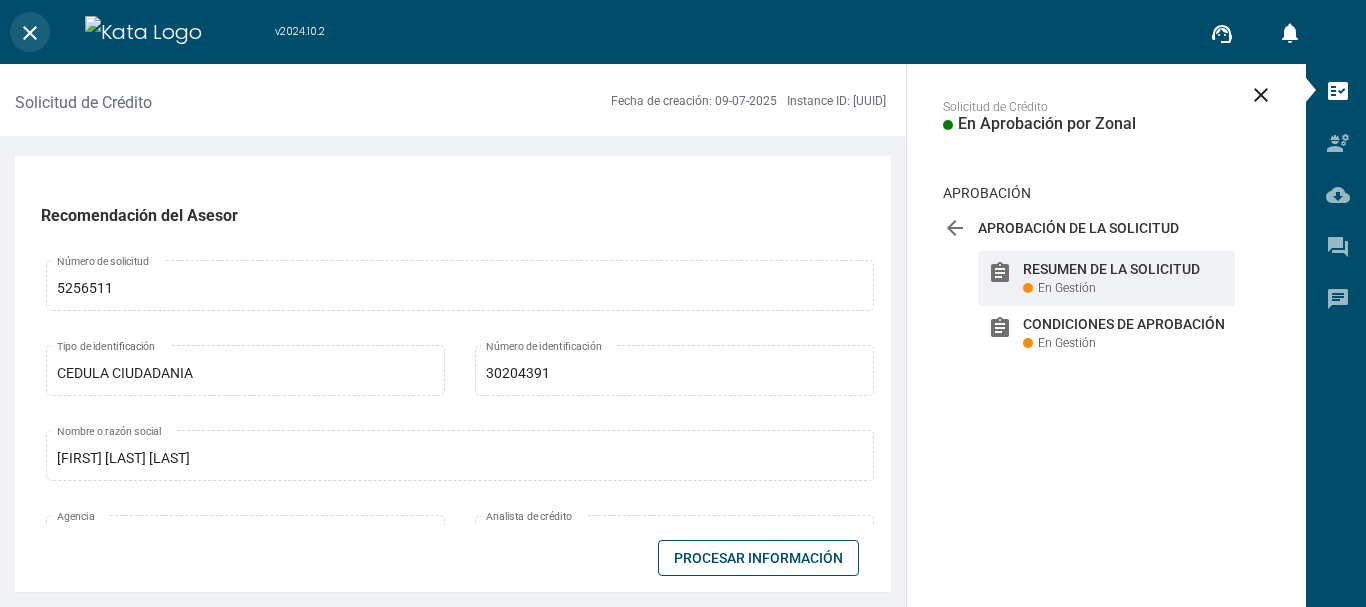 click on "close" at bounding box center (30, 33) 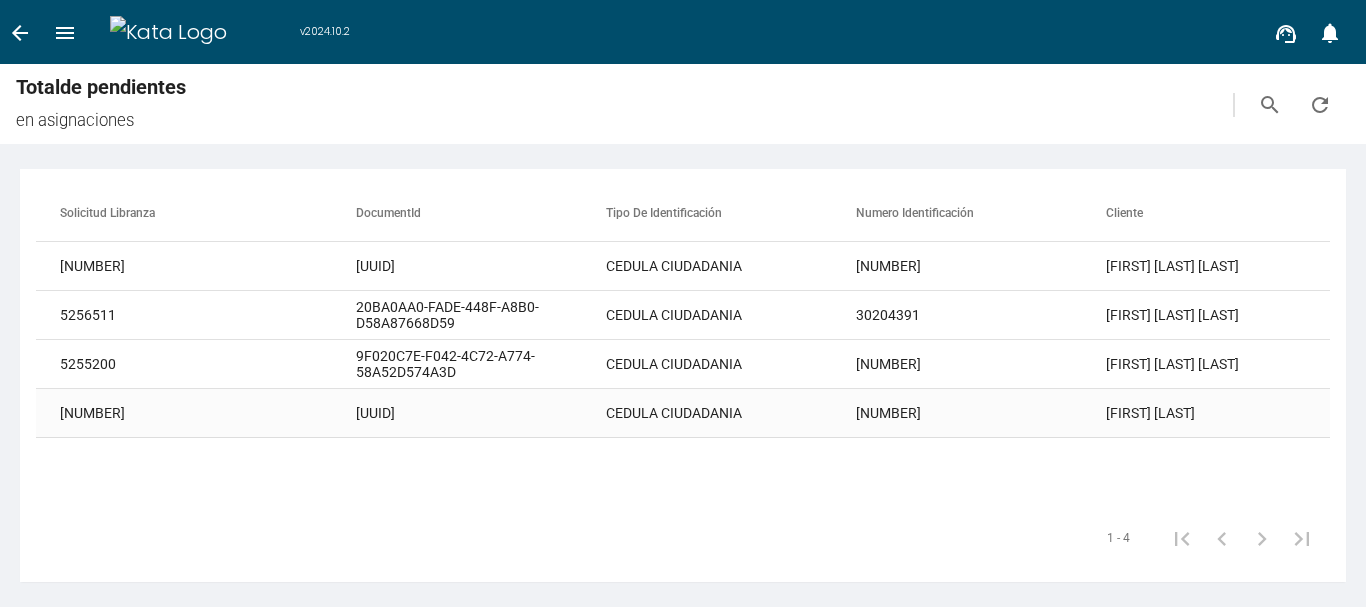 click on "[FIRST] [LAST]" at bounding box center [1231, 266] 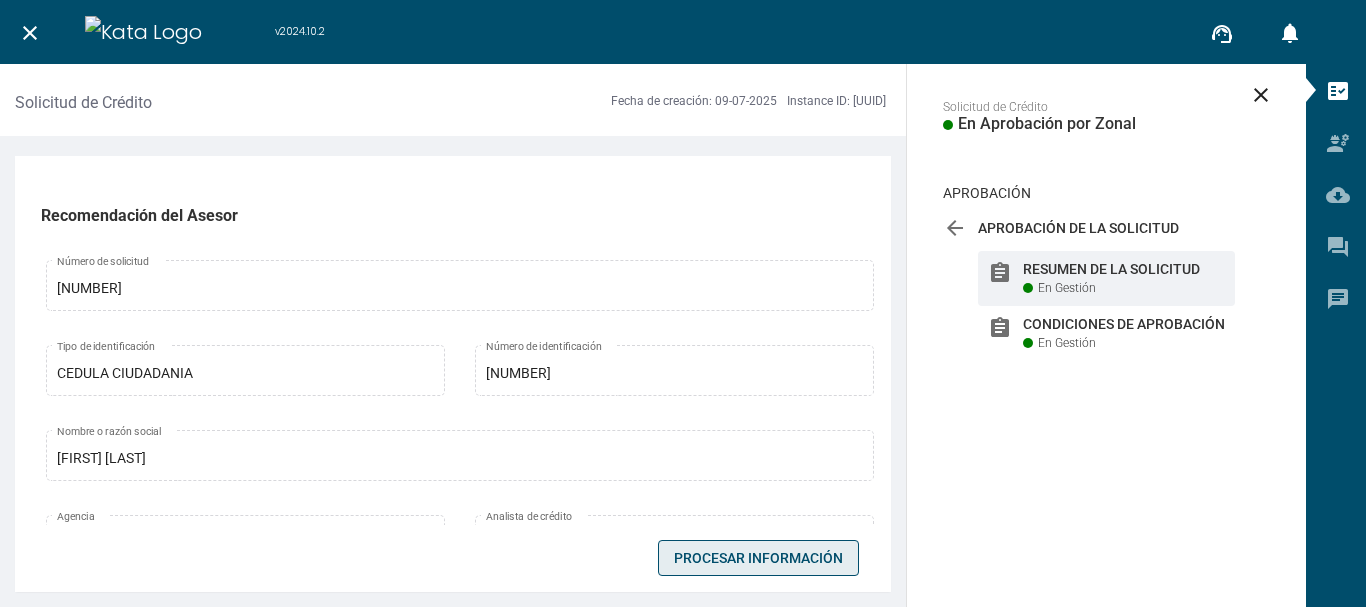 click on "Procesar Información" at bounding box center (758, 558) 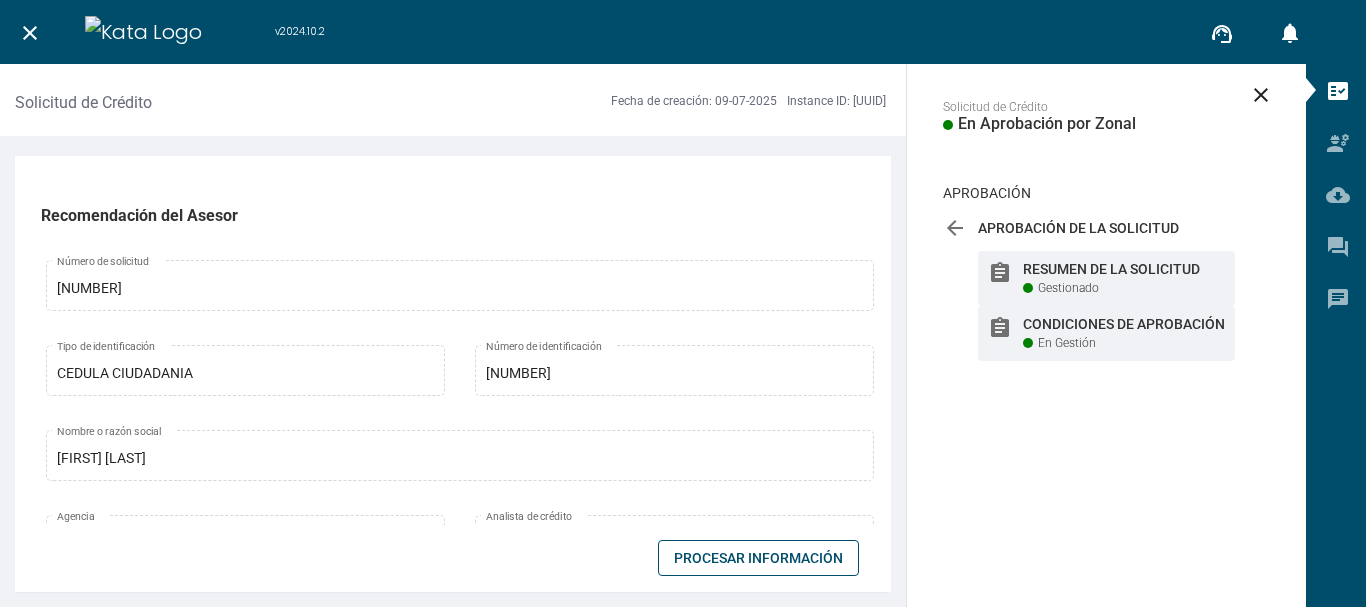 click on "assignment Condiciones de Aprobación En Gestión" at bounding box center [1106, 278] 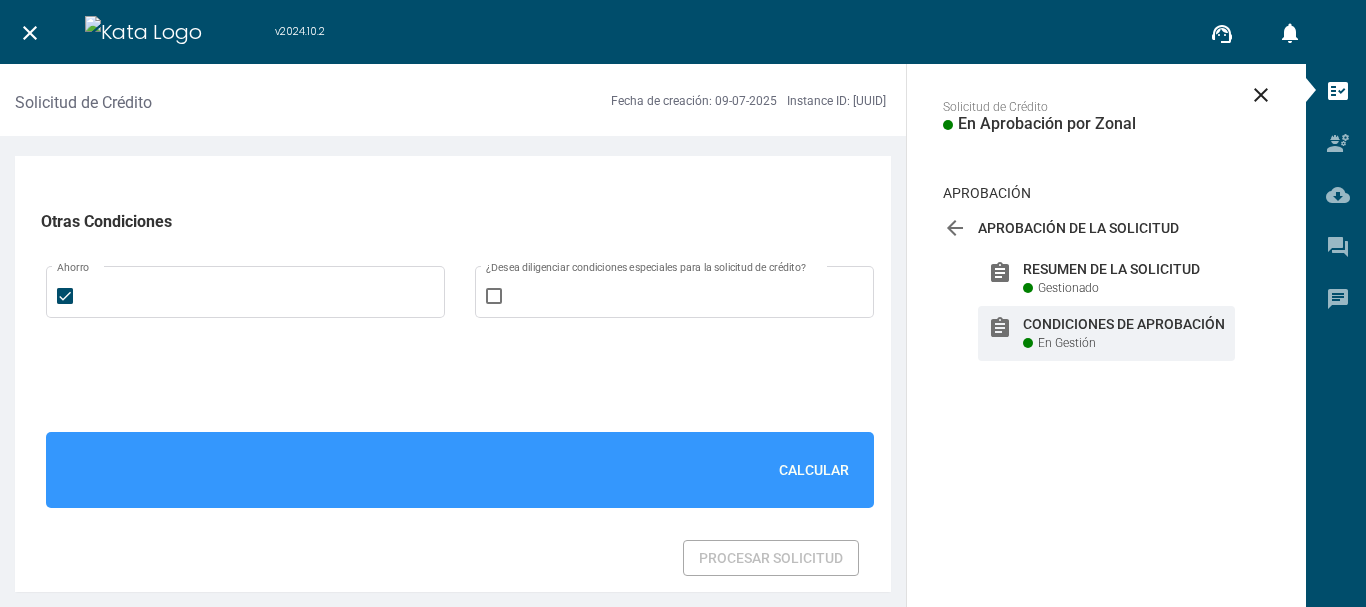 scroll, scrollTop: 1500, scrollLeft: 0, axis: vertical 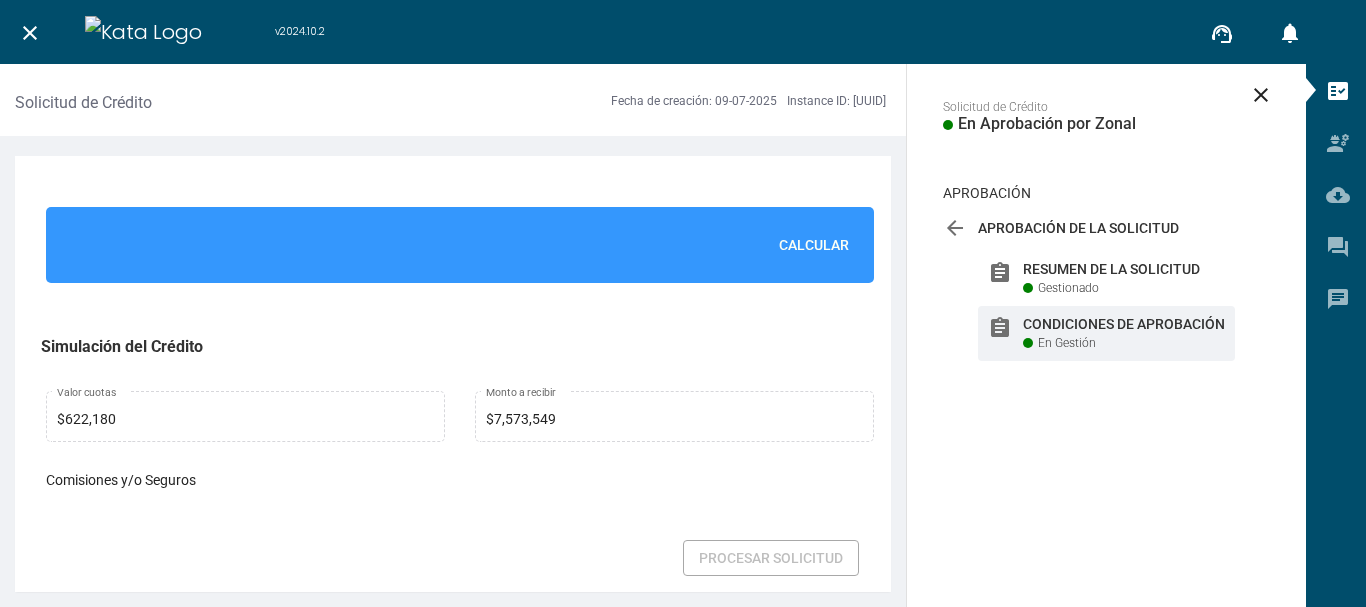 click on "Calcular" at bounding box center [814, 245] 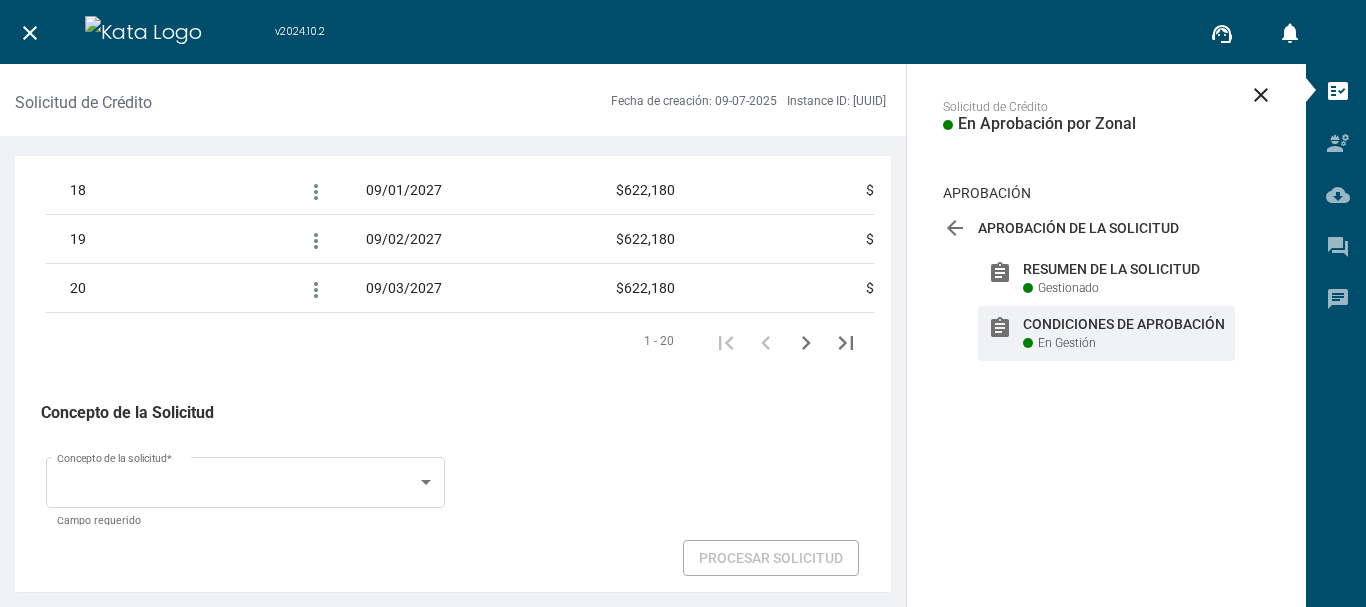 scroll, scrollTop: 3509, scrollLeft: 0, axis: vertical 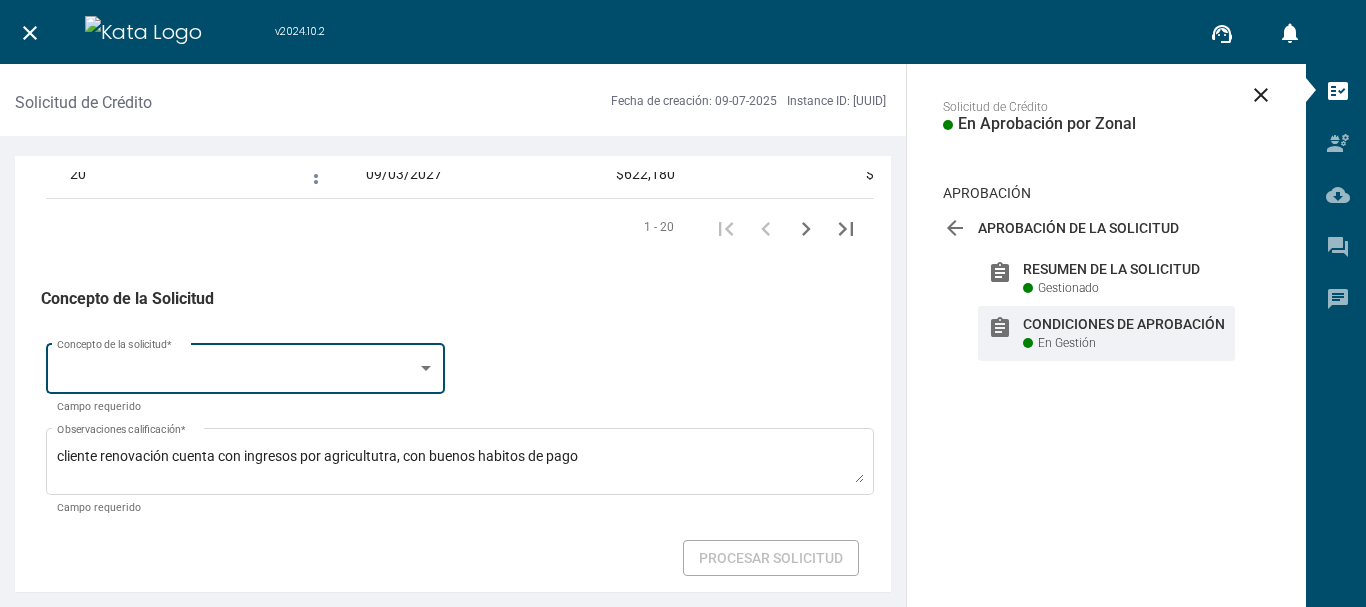 click on "Concepto de la solicitud   *" at bounding box center (246, 366) 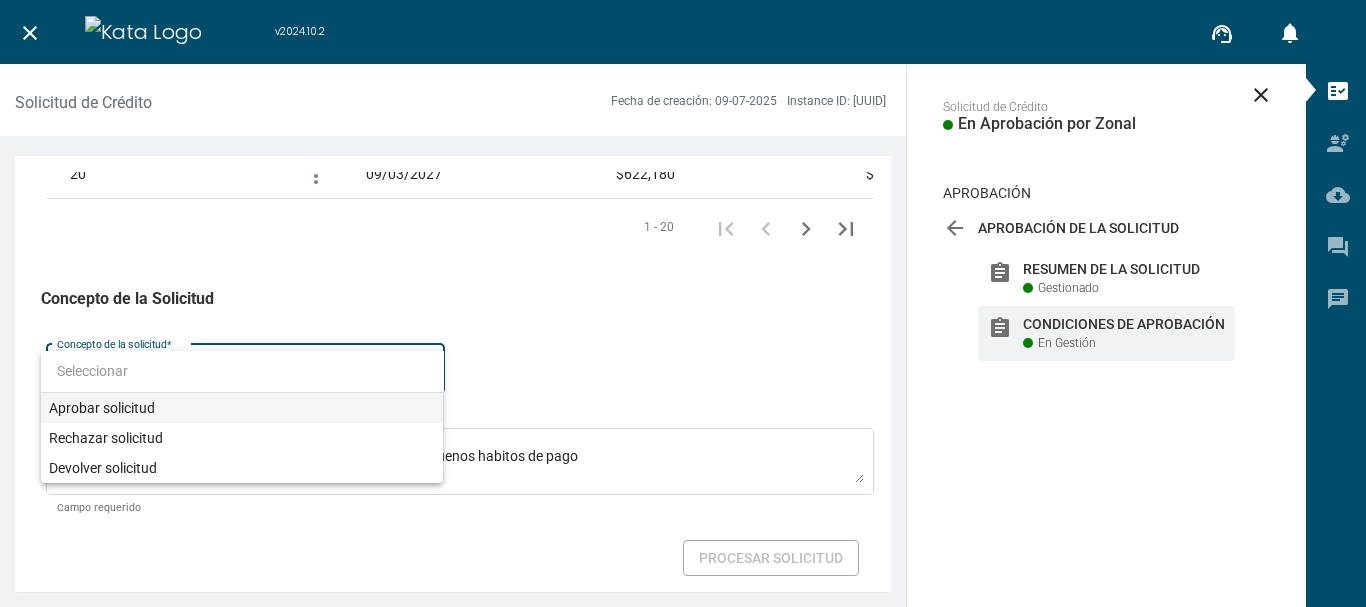 click on "Aprobar solicitud" at bounding box center (242, 408) 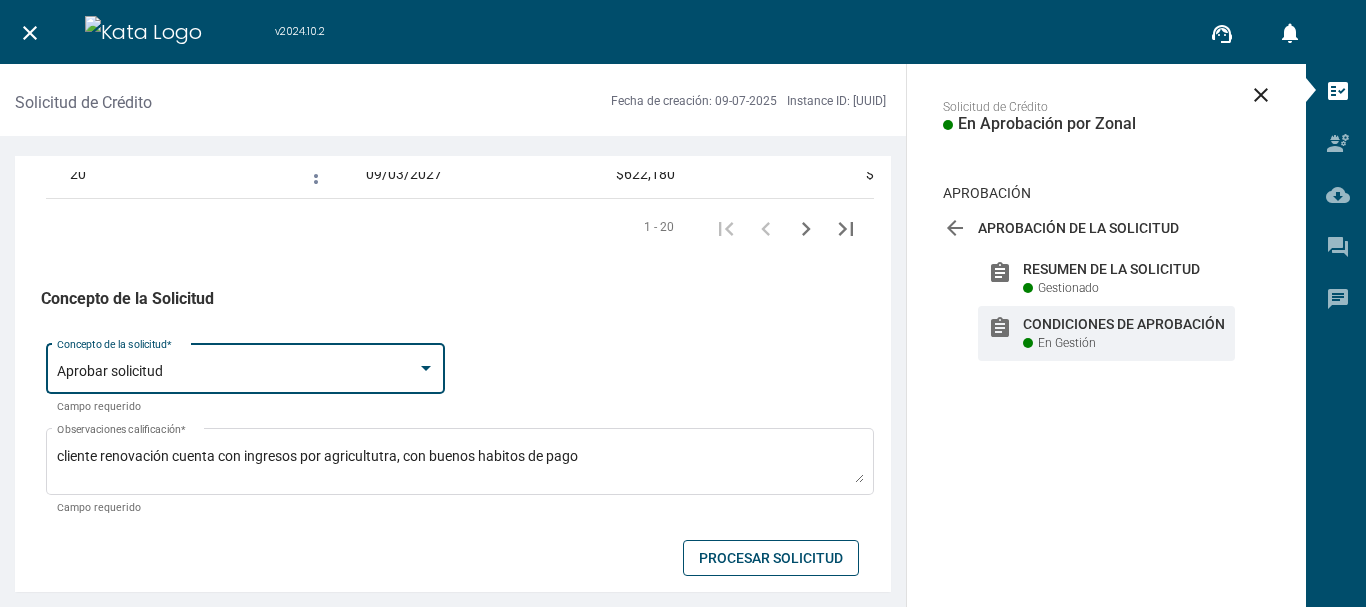 click on "Procesar Solicitud" at bounding box center [771, 558] 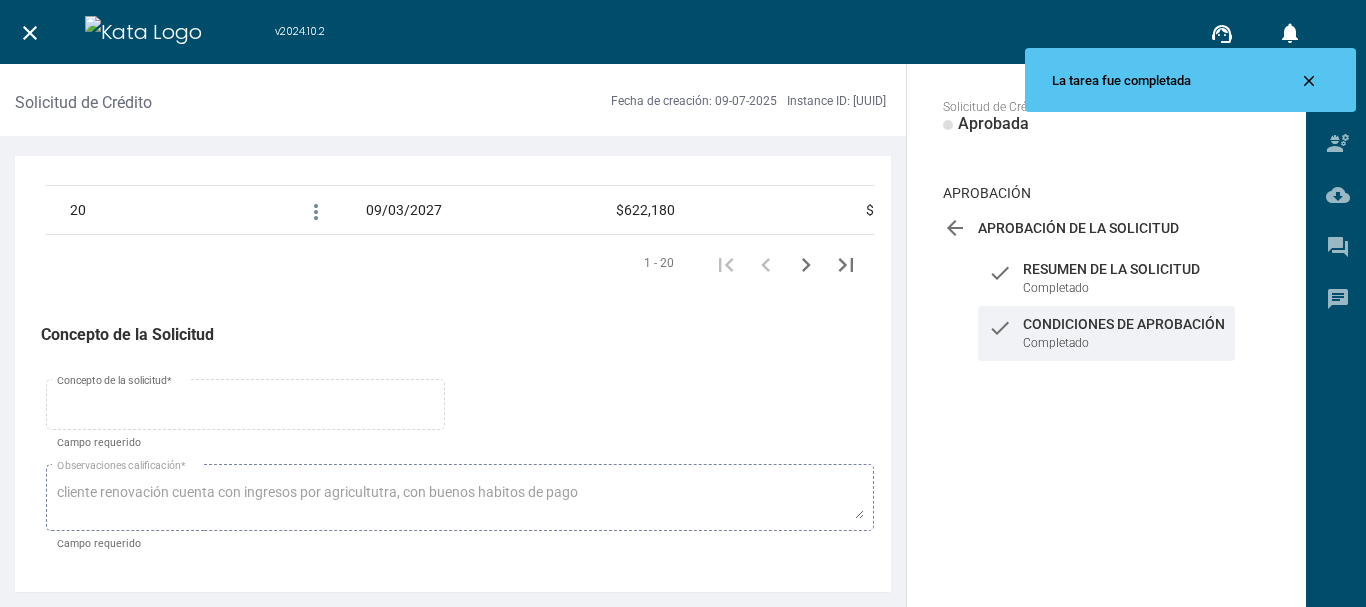 scroll, scrollTop: 3473, scrollLeft: 0, axis: vertical 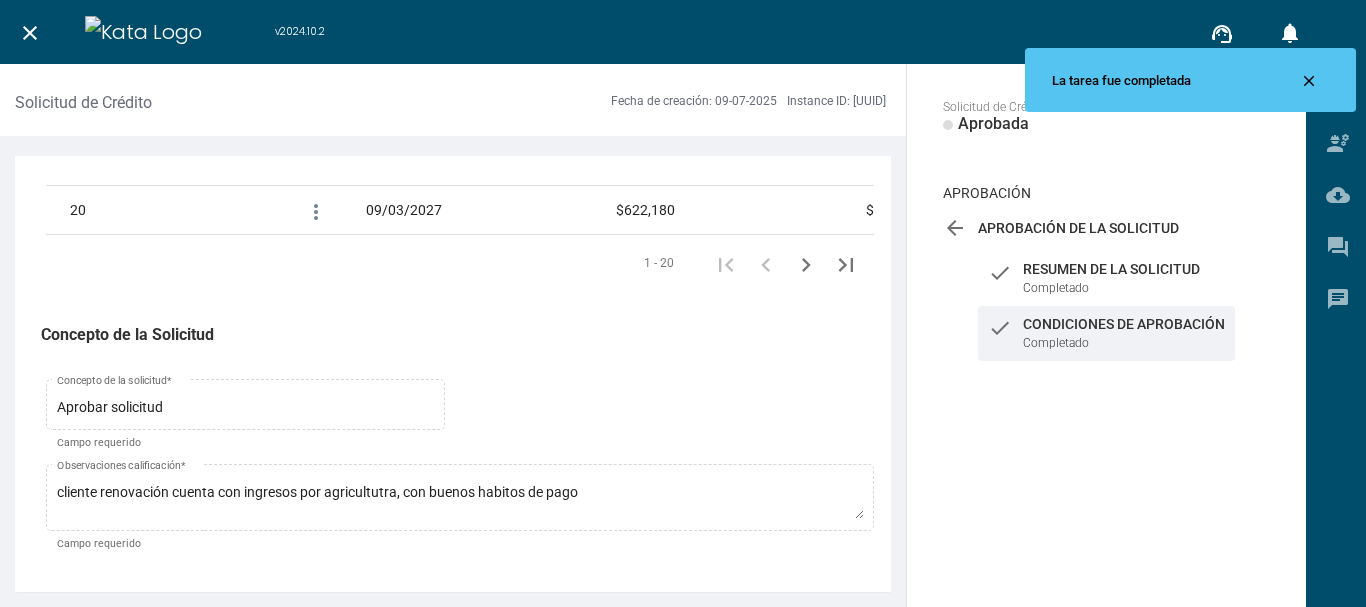 click on "close" at bounding box center [30, 33] 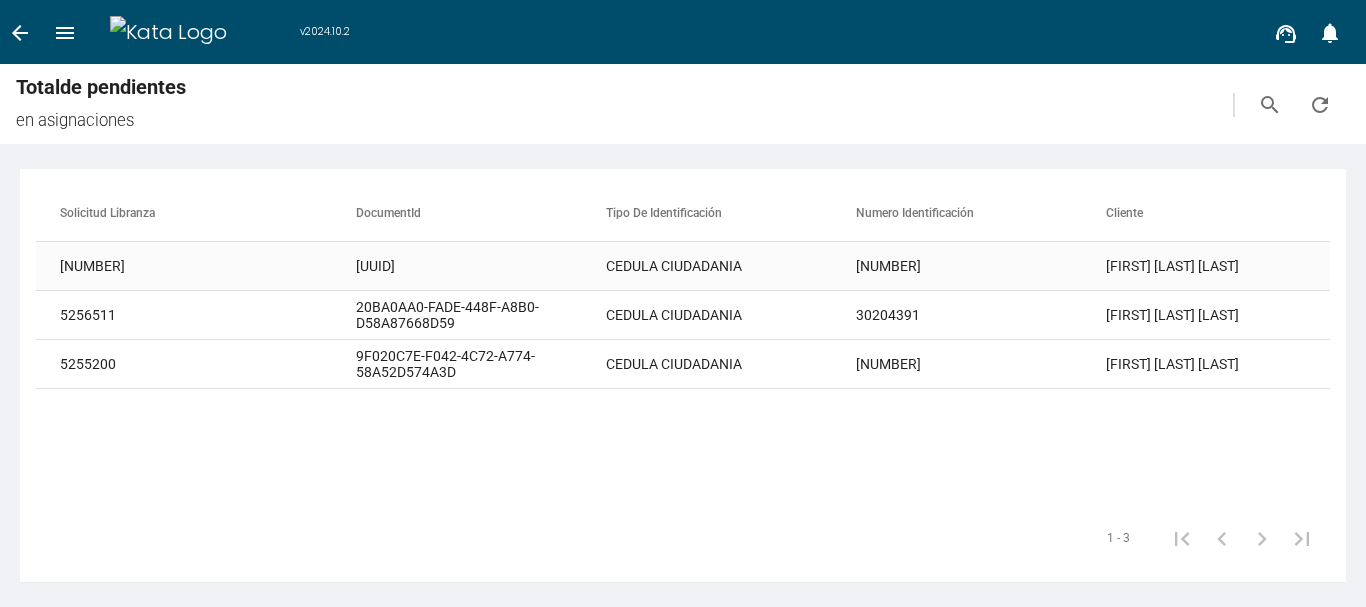 click on "[FIRST] [LAST] [LAST]" at bounding box center (1231, 266) 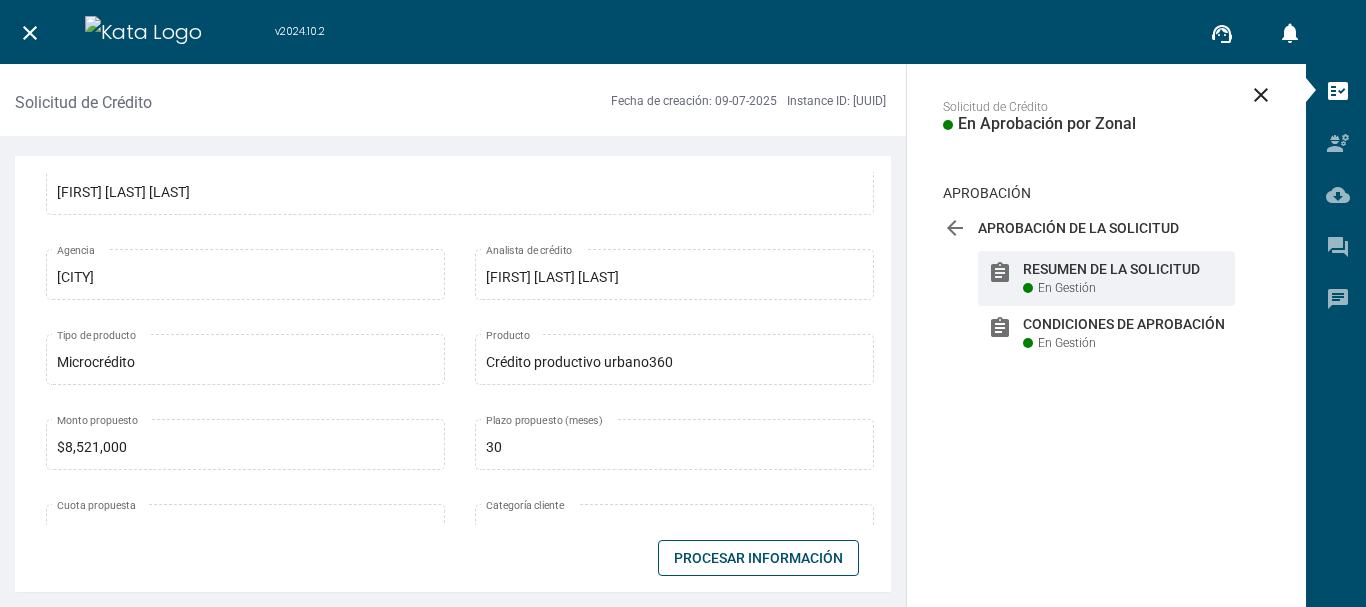 scroll, scrollTop: 300, scrollLeft: 0, axis: vertical 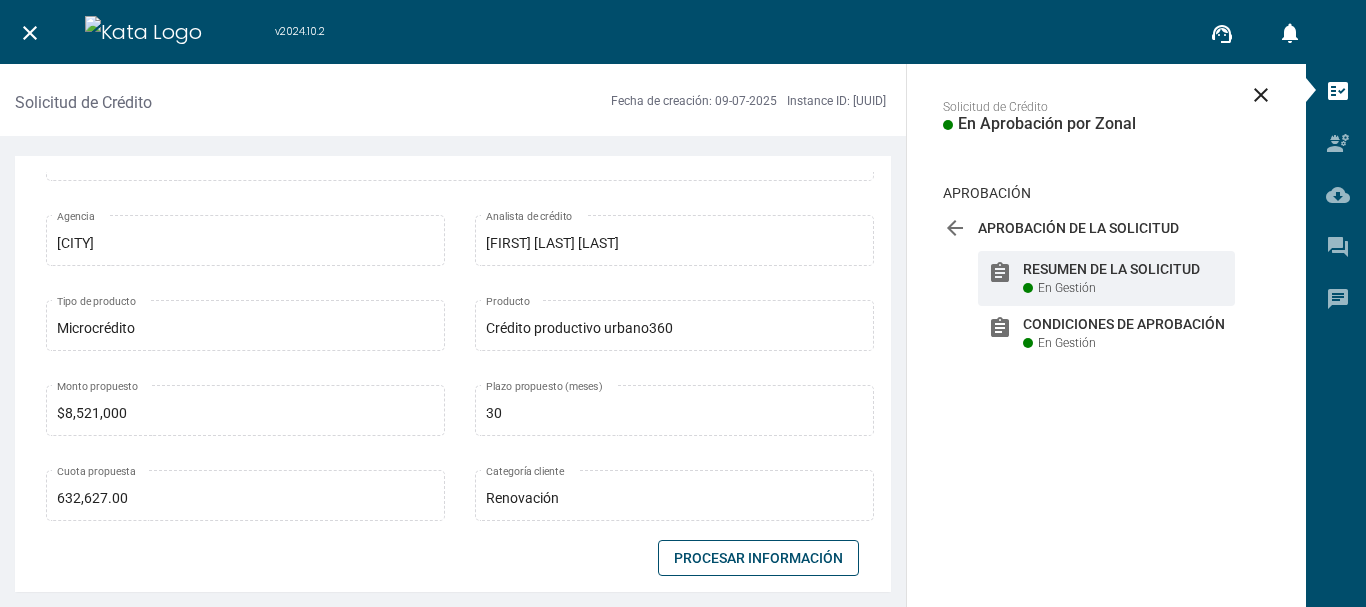 click on "Procesar Información" at bounding box center (758, 558) 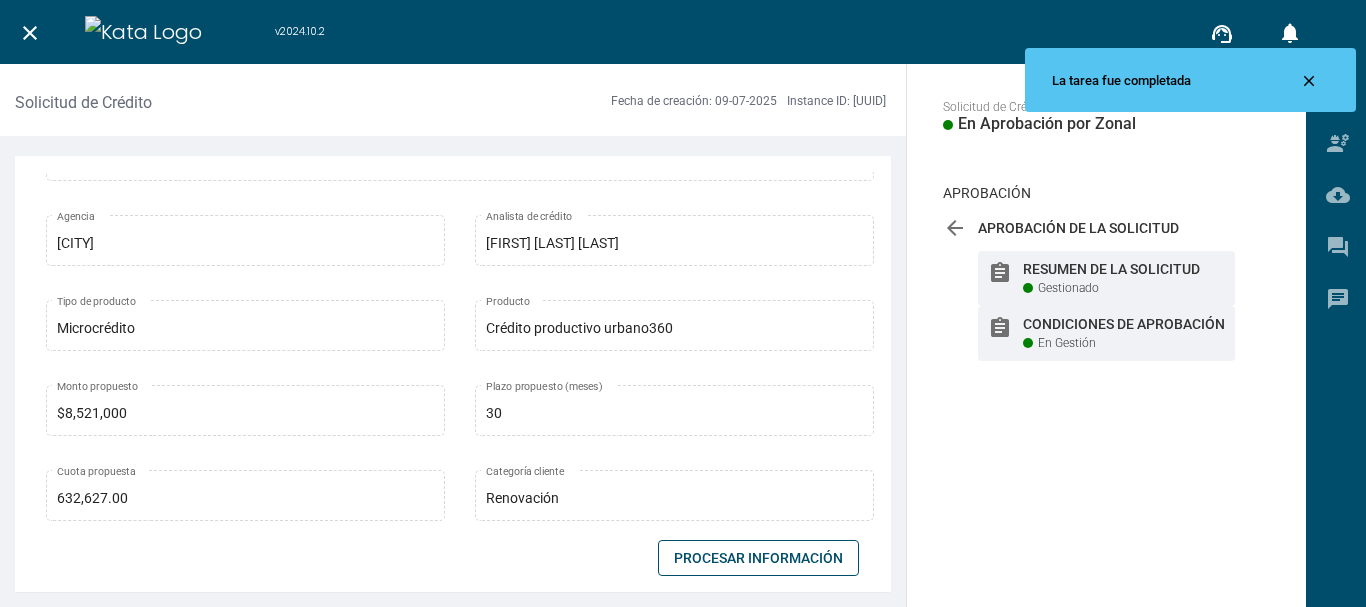 click on "En Gestión" at bounding box center (1068, 288) 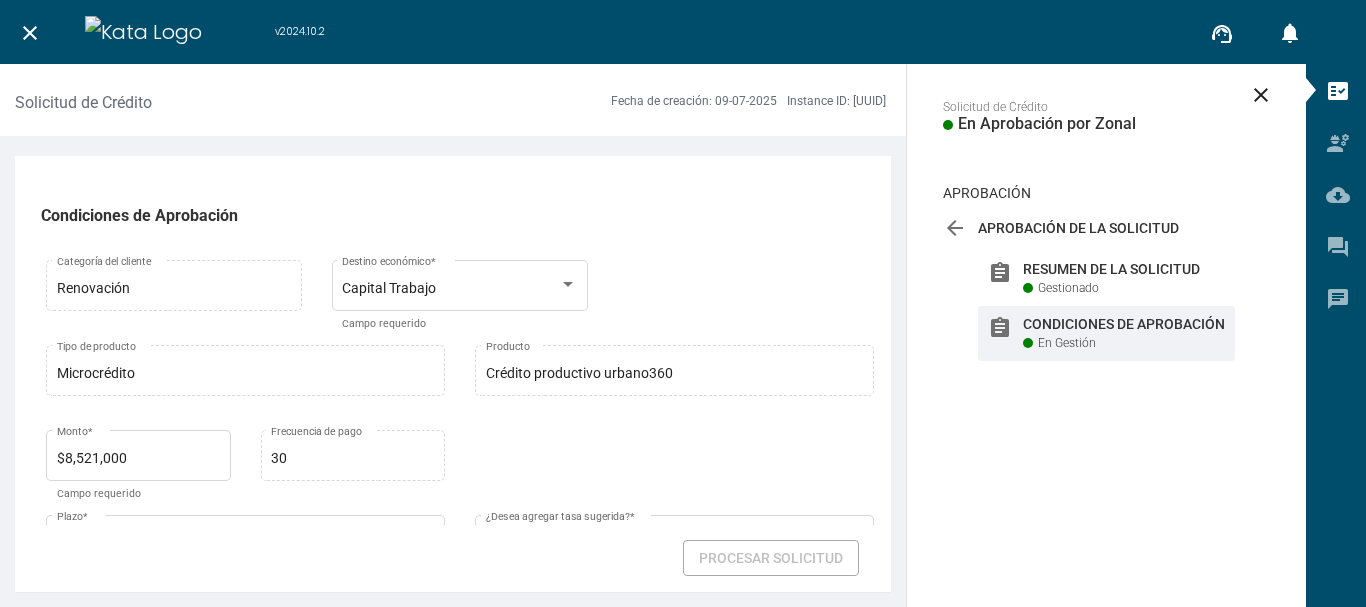 click on "Renovación  Categoría del cliente  Microcrédito  Tipo de producto para destino  Capital Trabajo  Destino económico   *  Campo requerido" at bounding box center (460, 298) 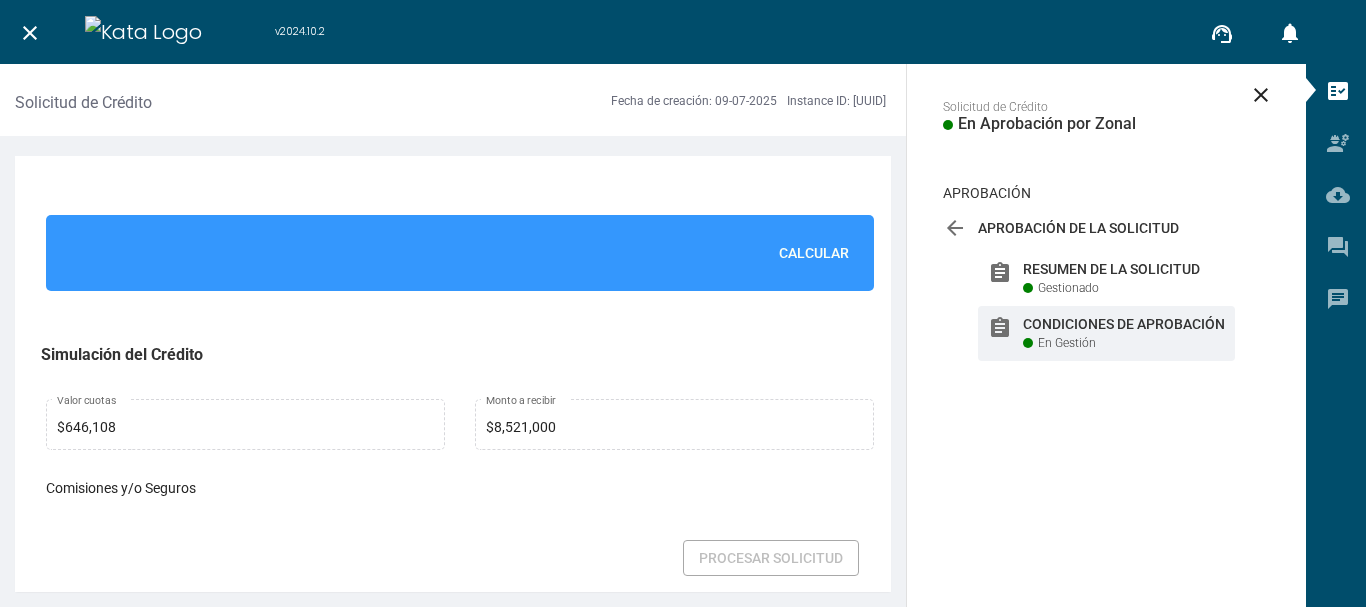 scroll, scrollTop: 1500, scrollLeft: 0, axis: vertical 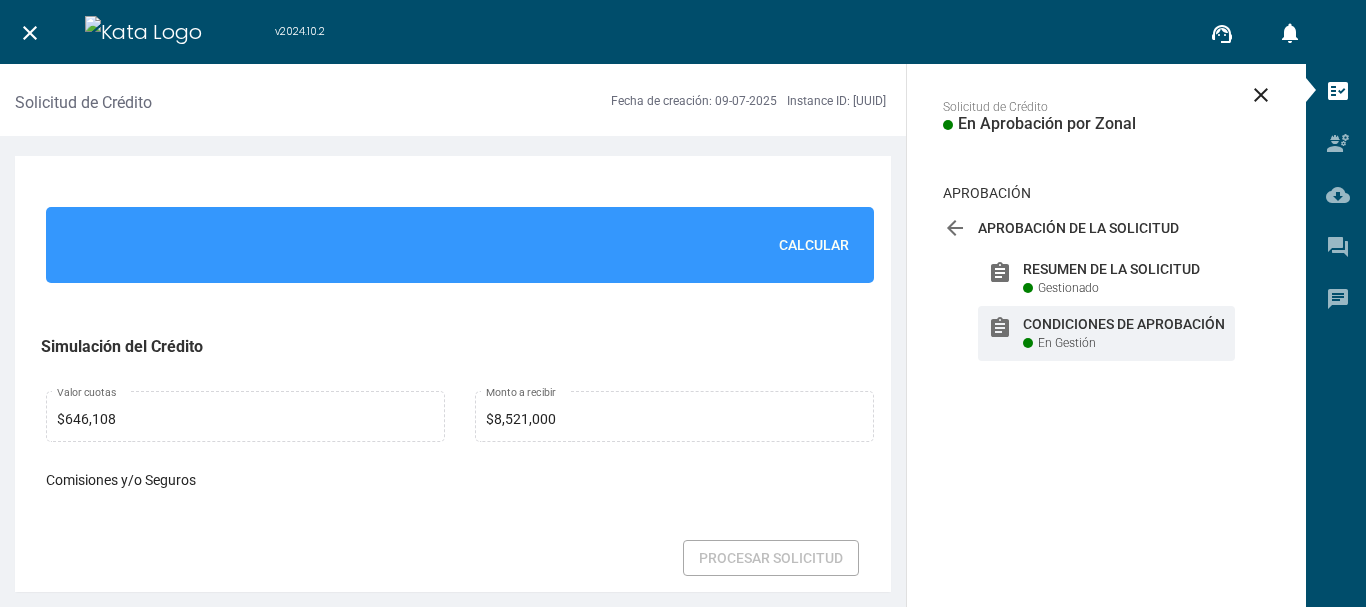 click on "Calcular" at bounding box center [814, 245] 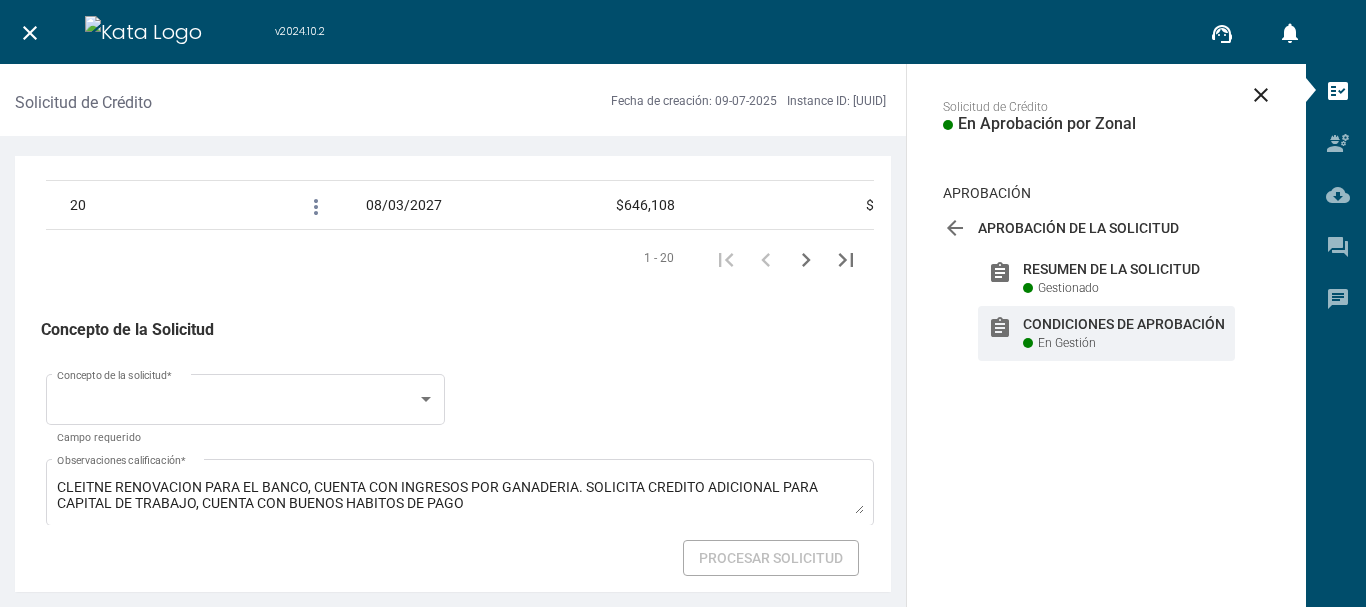 scroll, scrollTop: 3509, scrollLeft: 0, axis: vertical 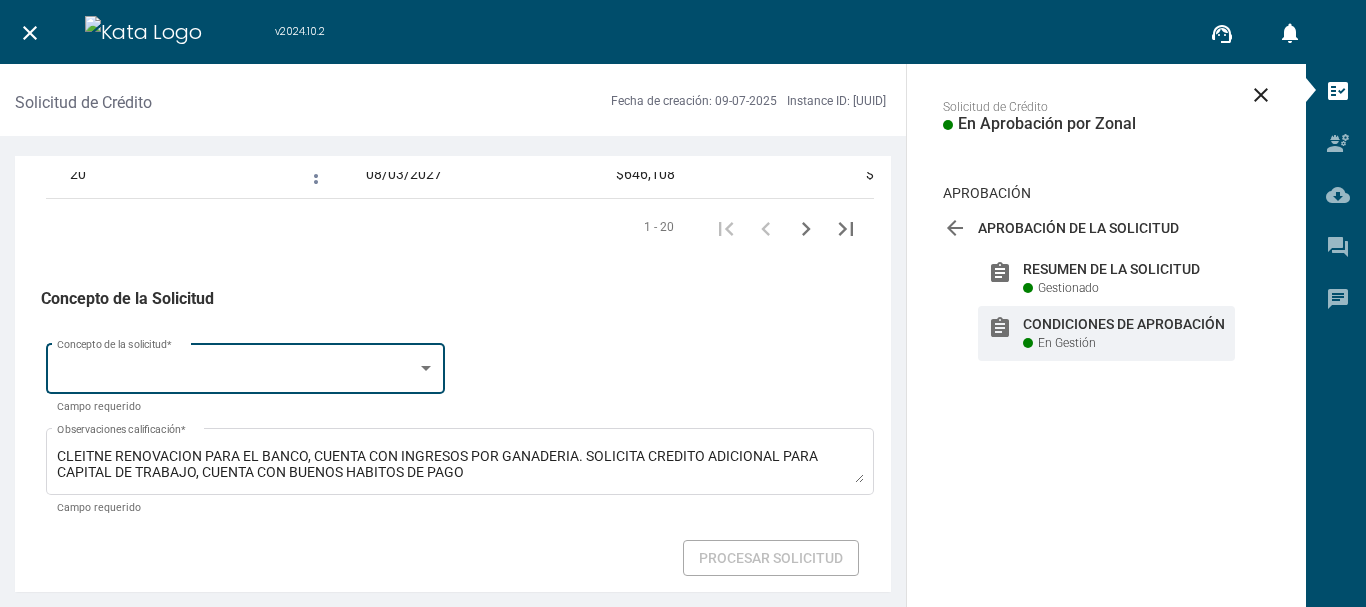 click on "Concepto de la solicitud   *" at bounding box center [246, 366] 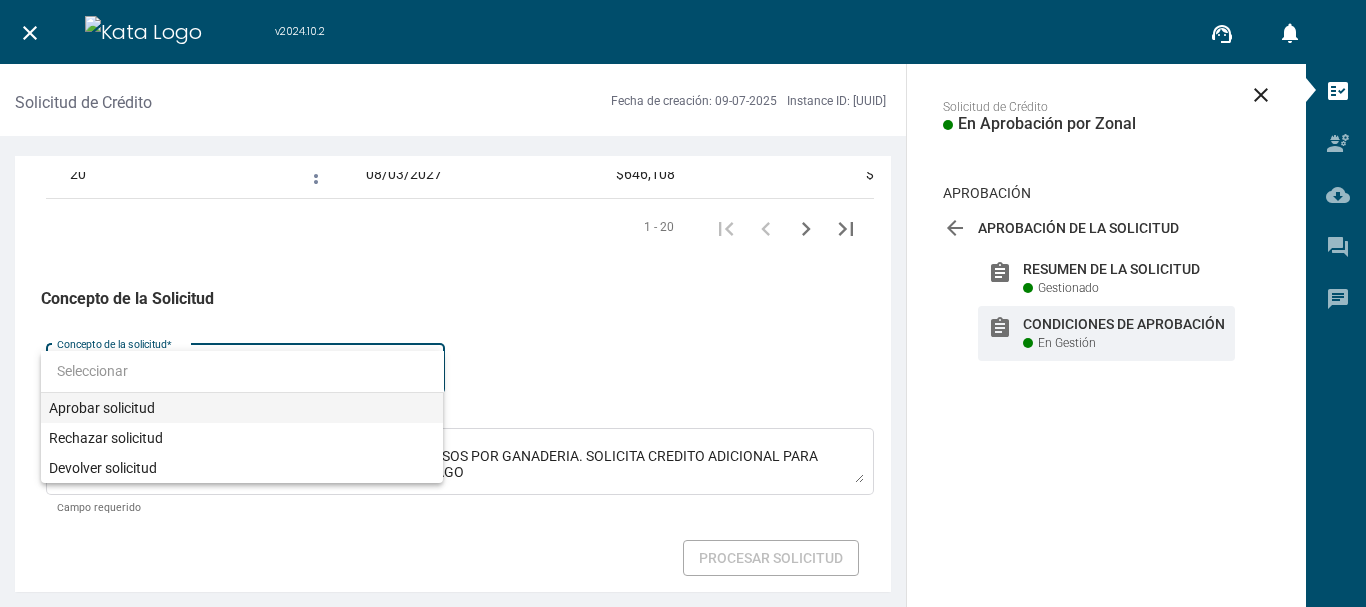 click on "Aprobar solicitud" at bounding box center [242, 408] 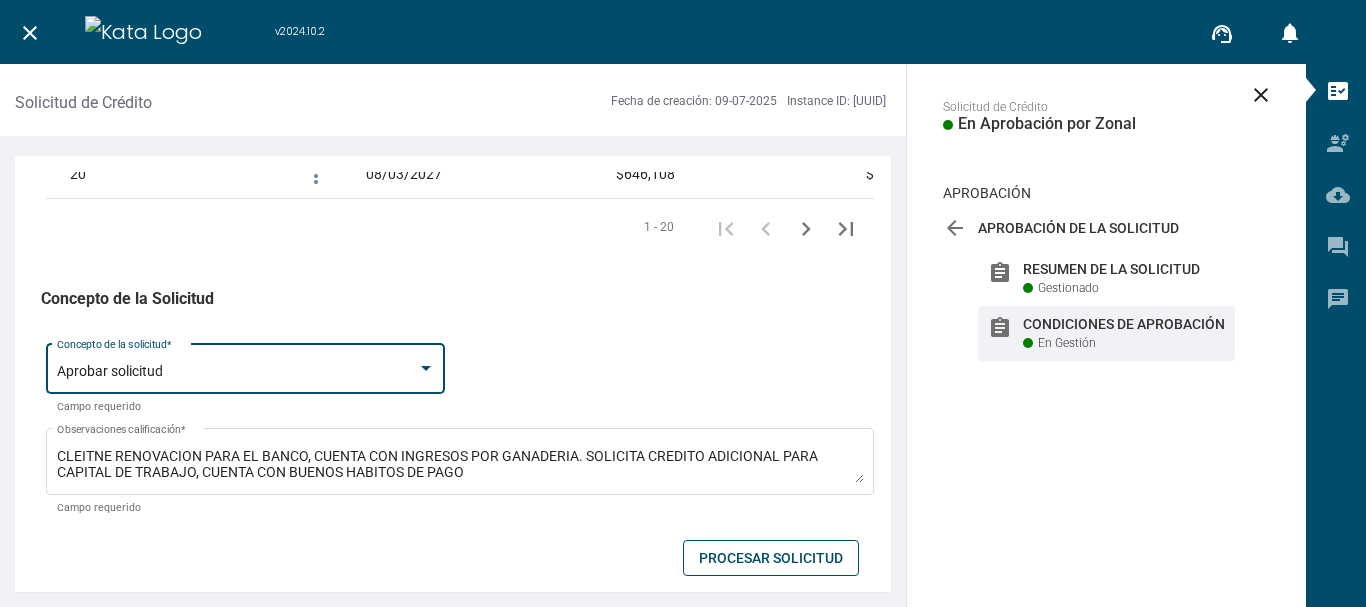 click on "Procesar Solicitud" at bounding box center (771, 558) 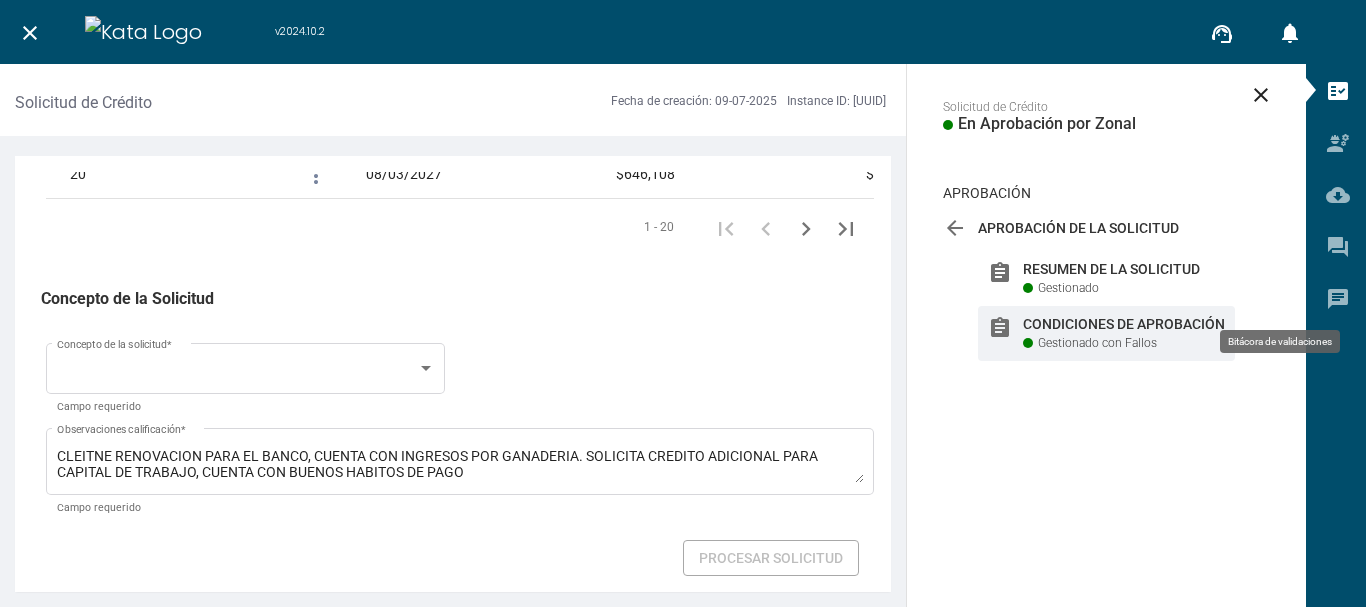click on "chat" at bounding box center [1338, 299] 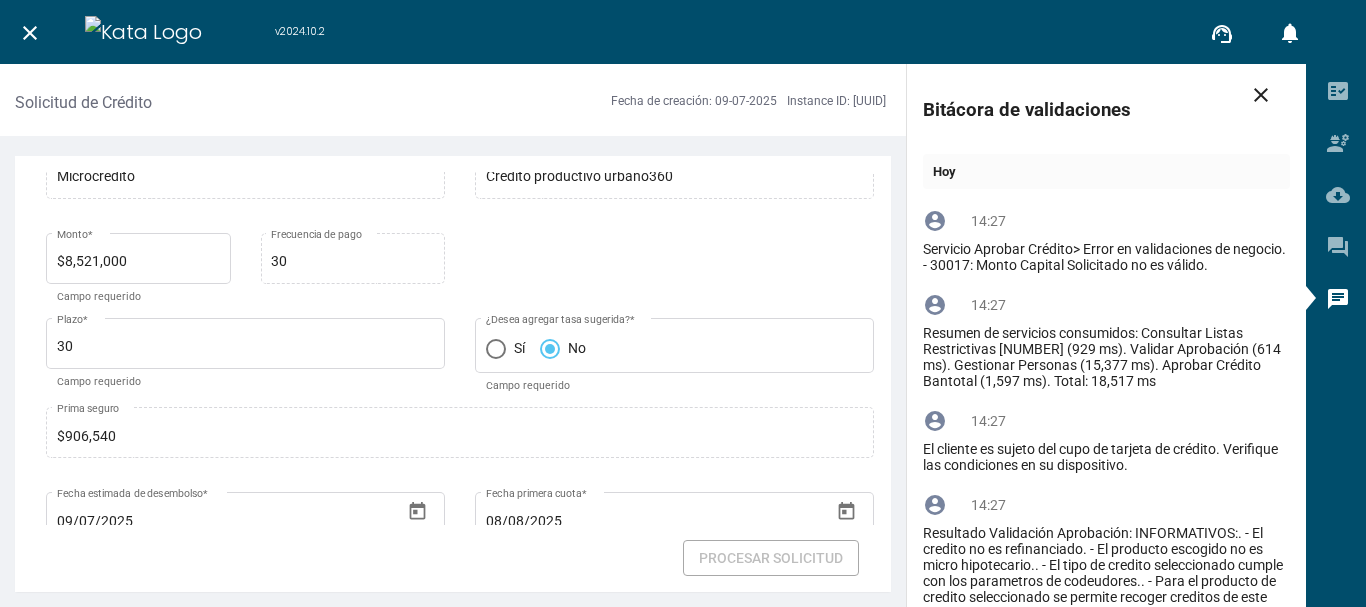 scroll, scrollTop: 0, scrollLeft: 0, axis: both 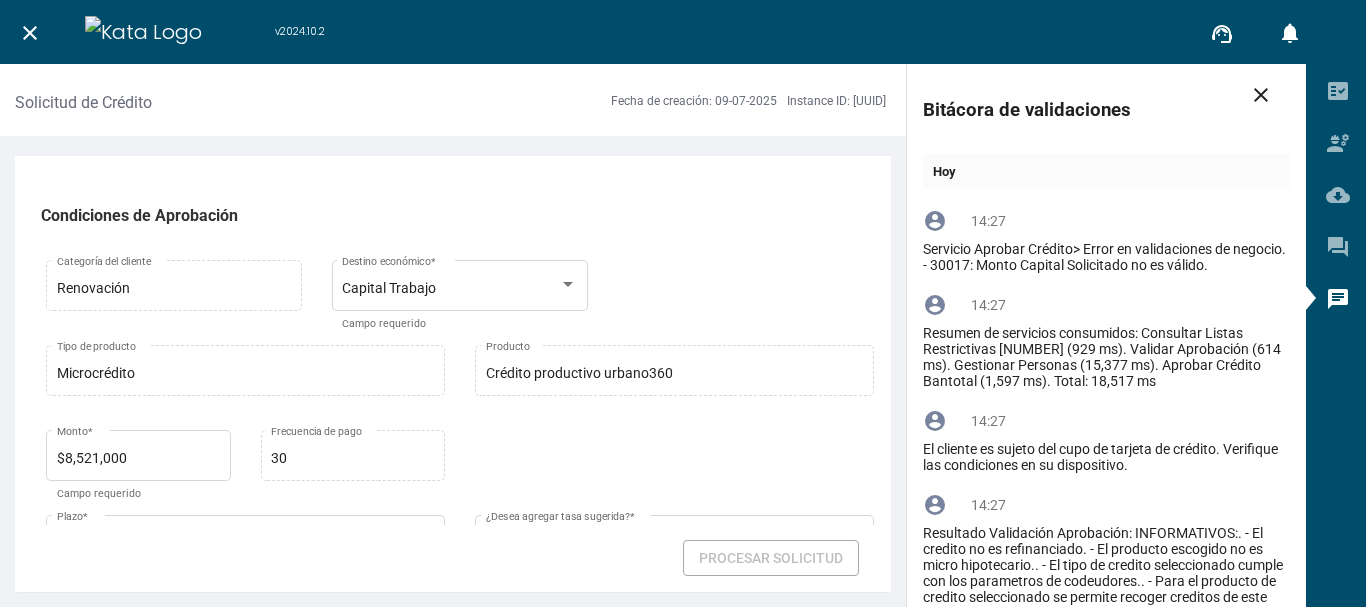 click on "close" at bounding box center [1261, 95] 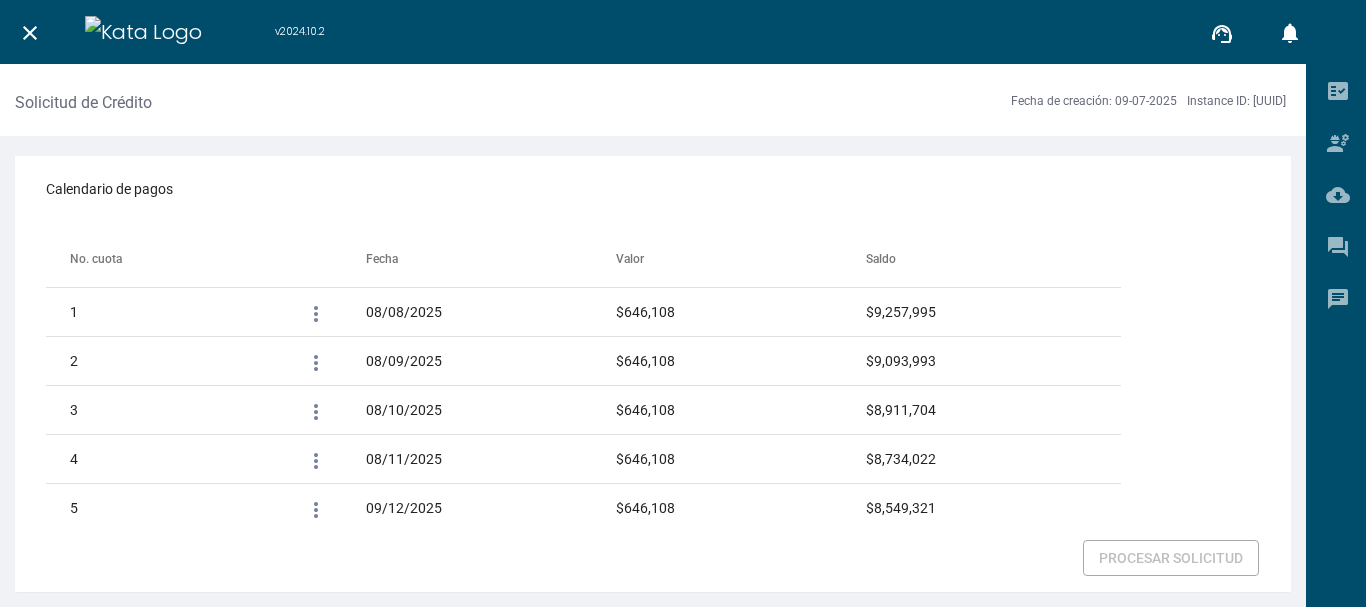 scroll, scrollTop: 2194, scrollLeft: 0, axis: vertical 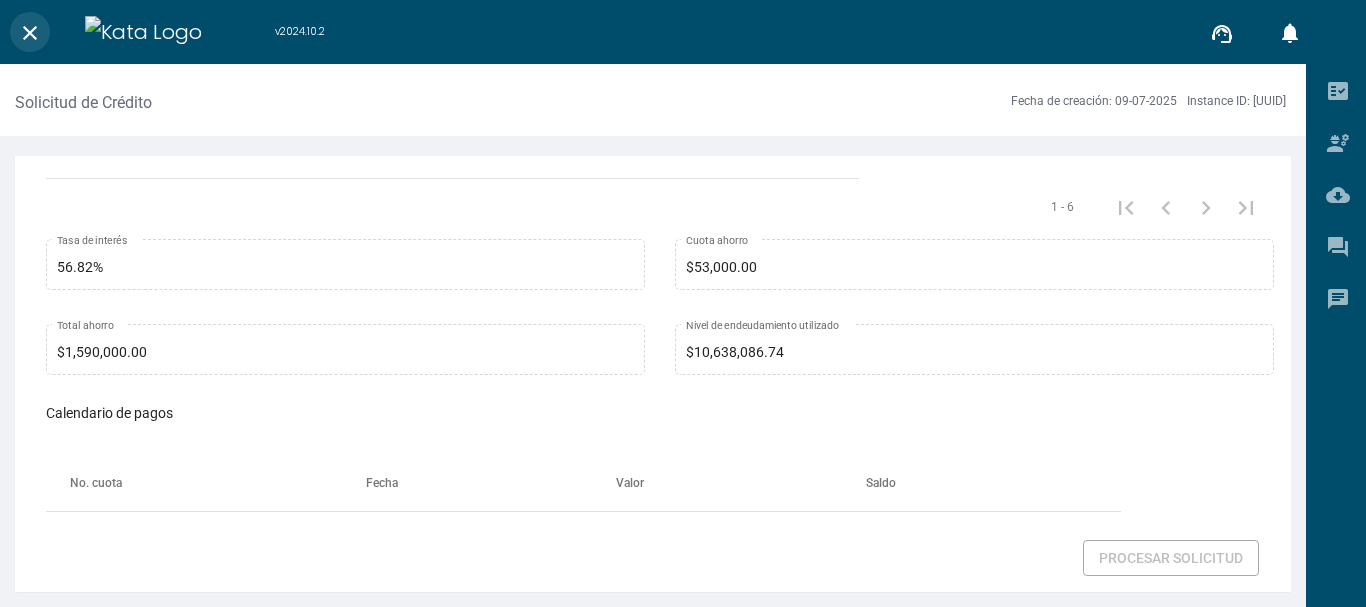 click on "close" at bounding box center [30, 32] 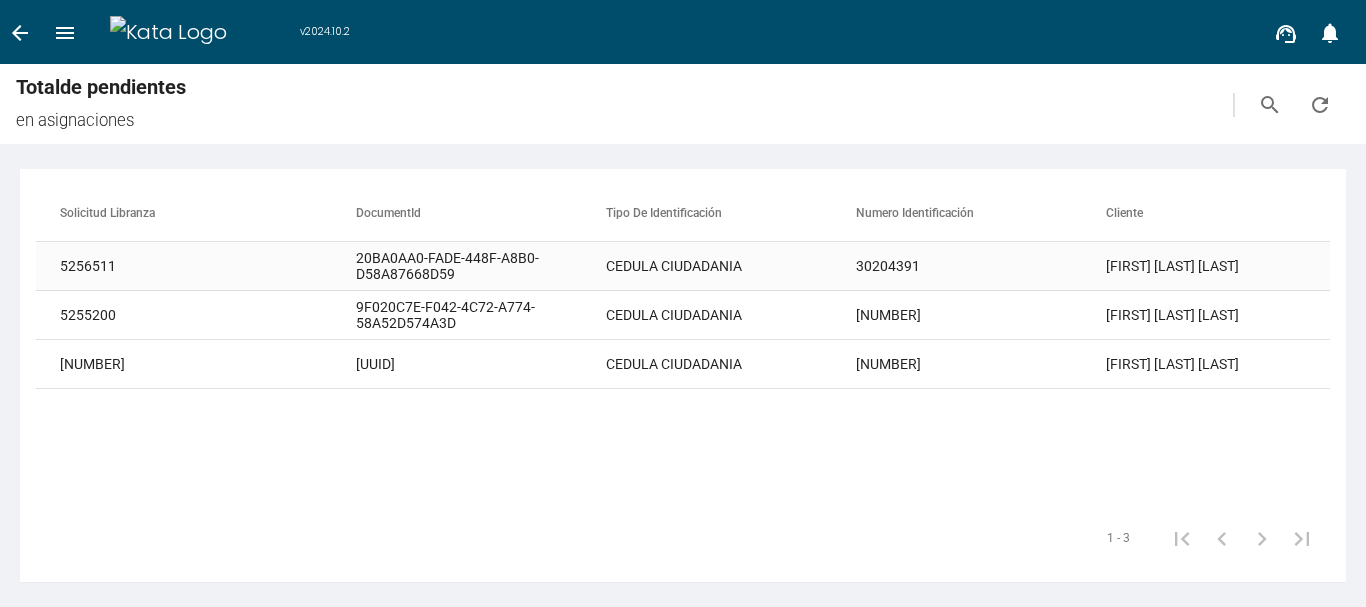 click on "[FIRST] [LAST] [LAST]" at bounding box center (1231, 266) 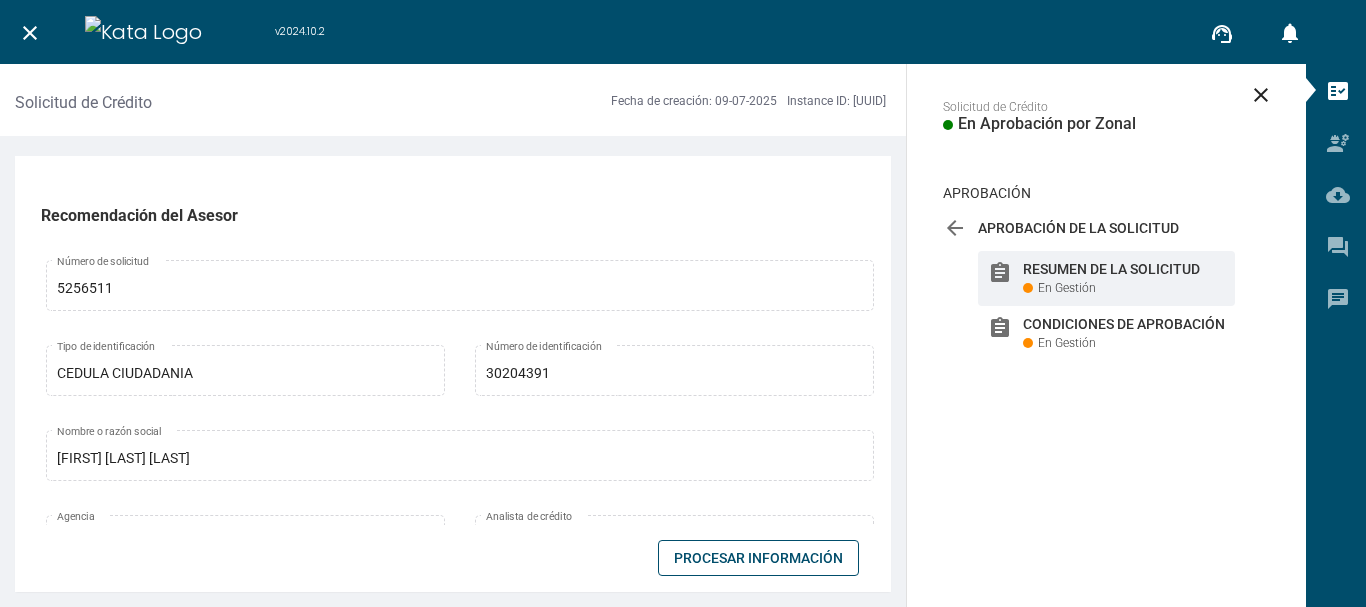 click on "Procesar Información" at bounding box center [758, 558] 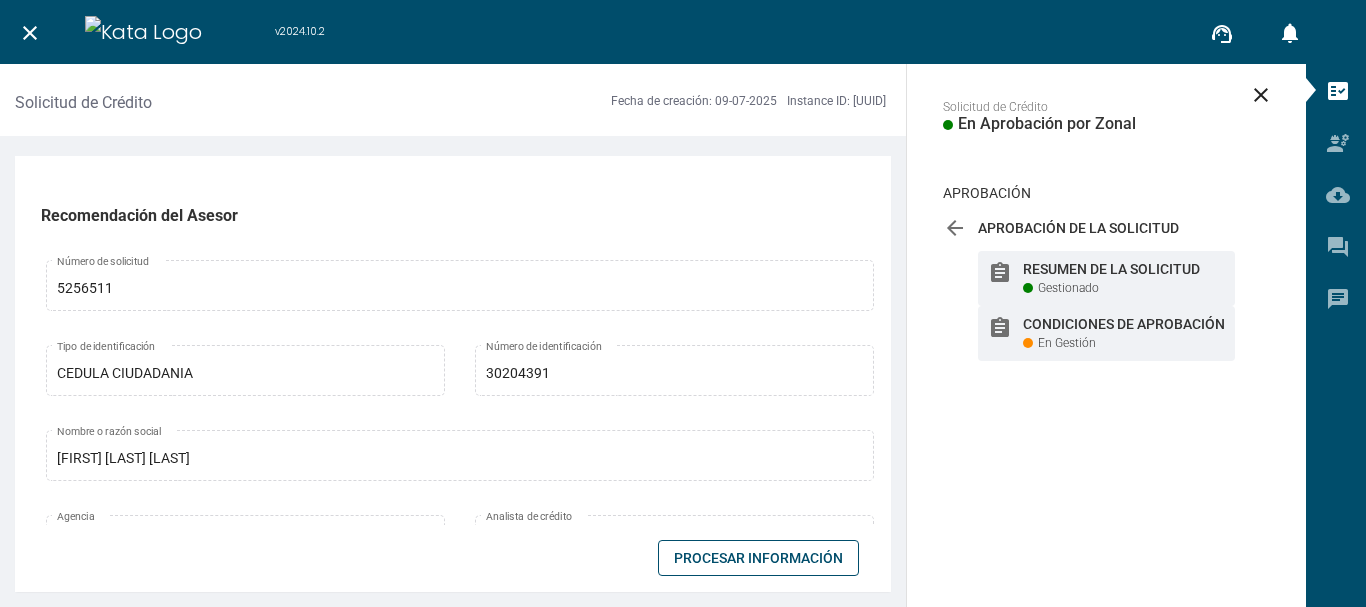 click on "Condiciones de Aprobación" at bounding box center [1124, 269] 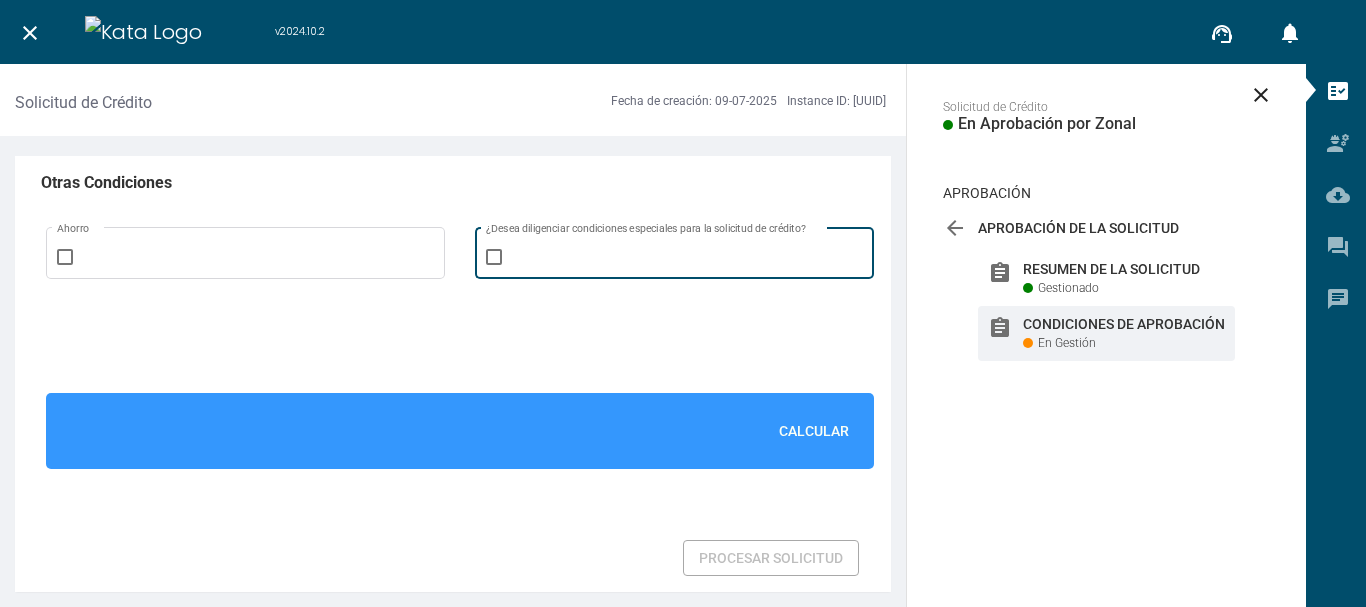 scroll, scrollTop: 1508, scrollLeft: 0, axis: vertical 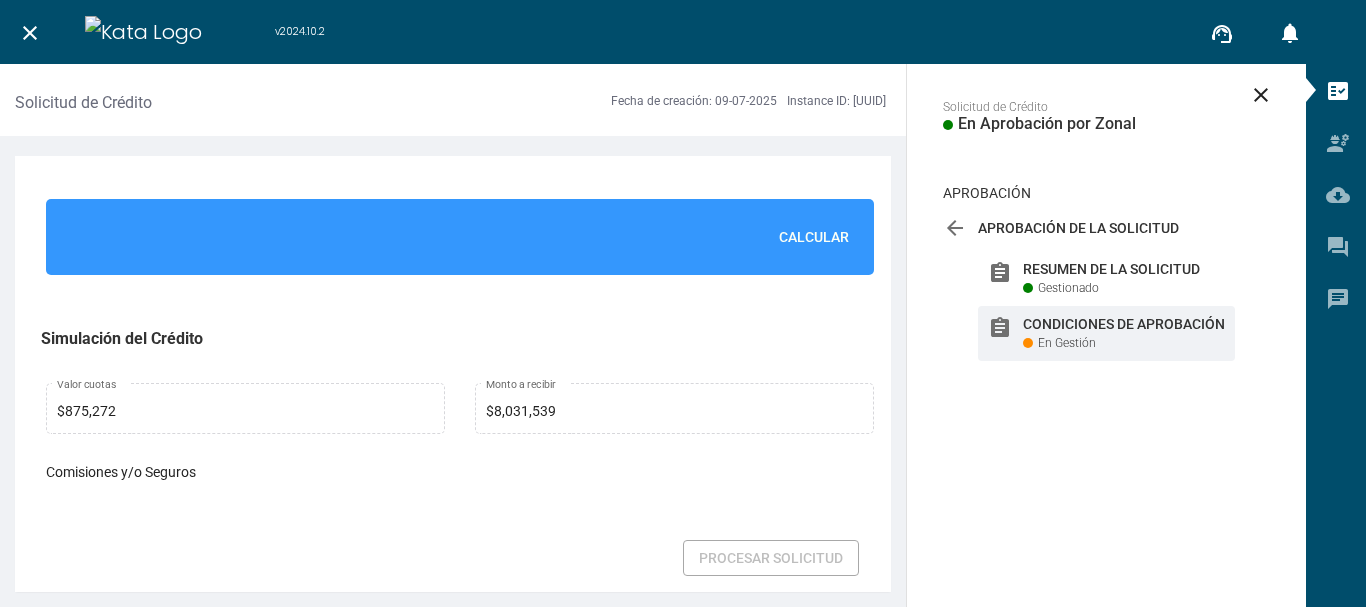 click on "Calcular" at bounding box center (814, 237) 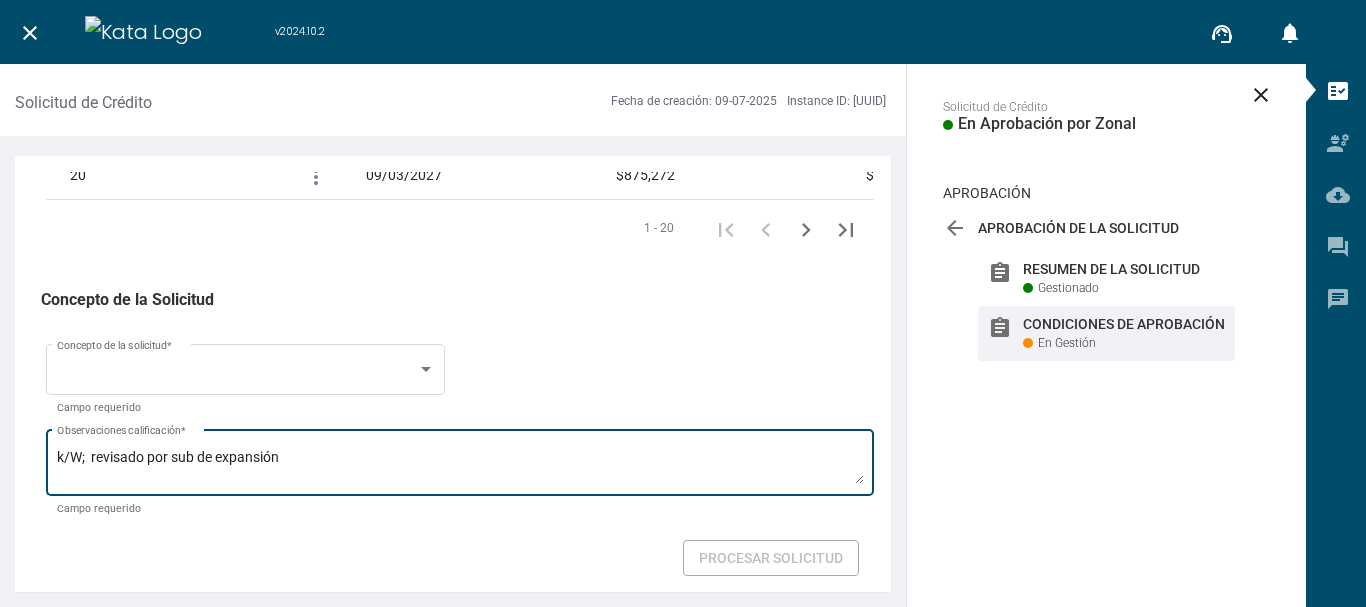 scroll, scrollTop: 3509, scrollLeft: 0, axis: vertical 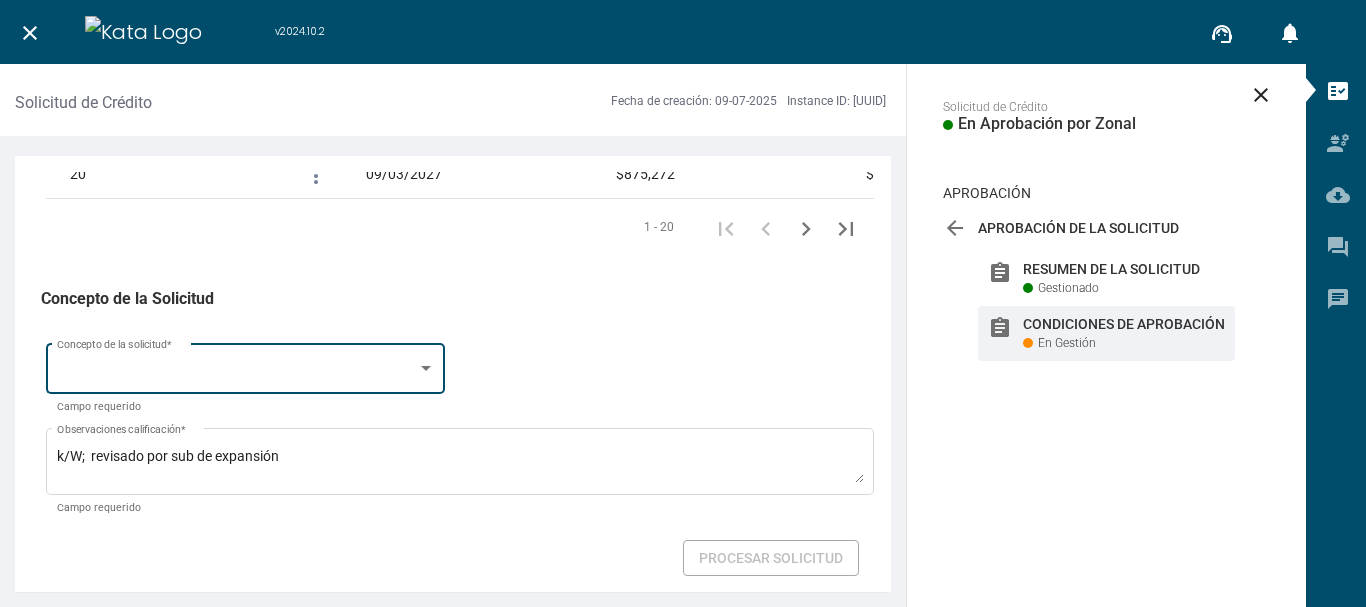 click on "Concepto de la solicitud   *" at bounding box center [246, 366] 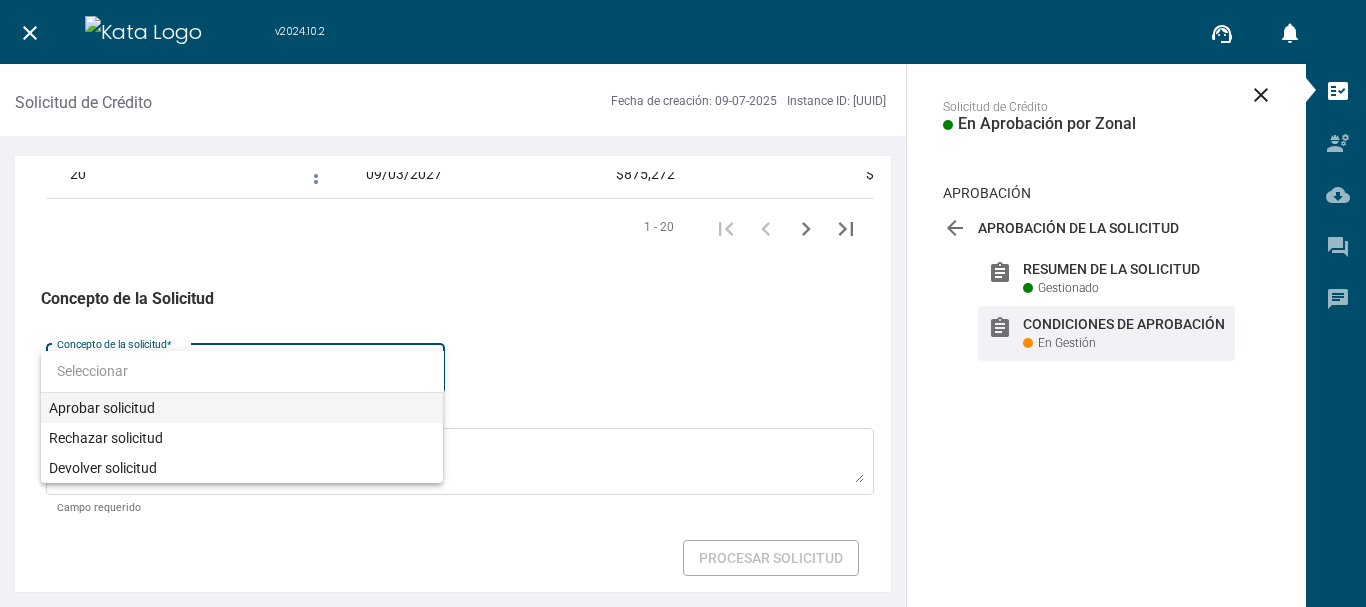 click on "Aprobar solicitud" at bounding box center (242, 408) 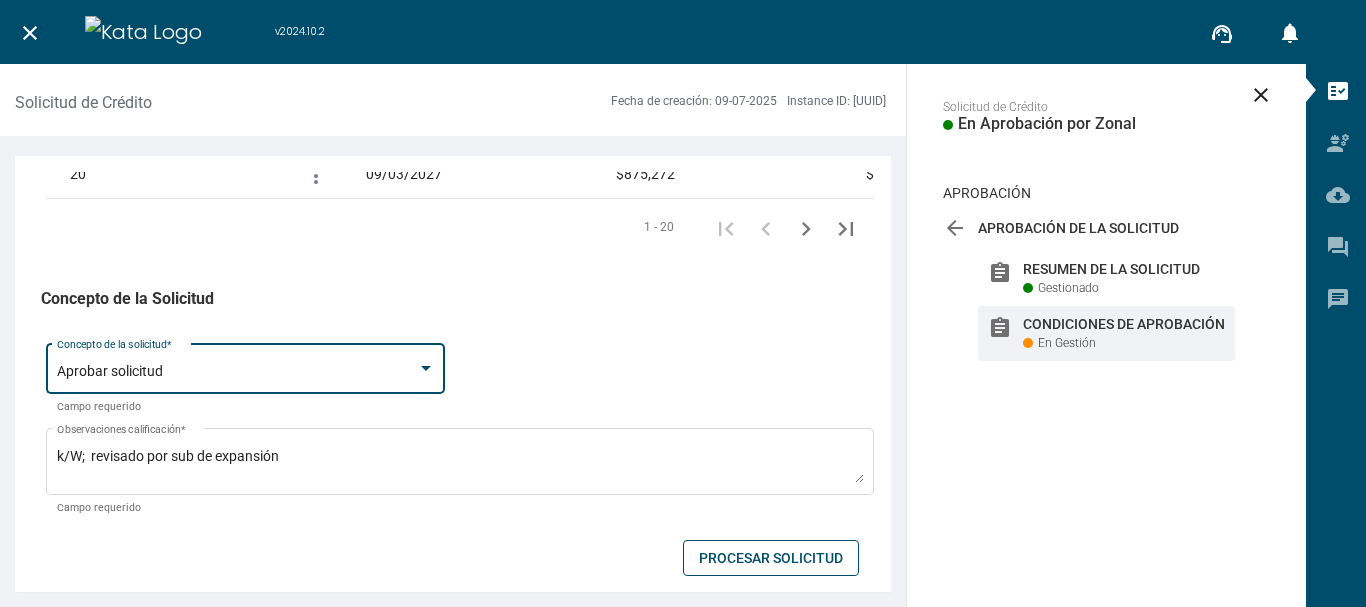 click on "Procesar Solicitud" at bounding box center [771, 558] 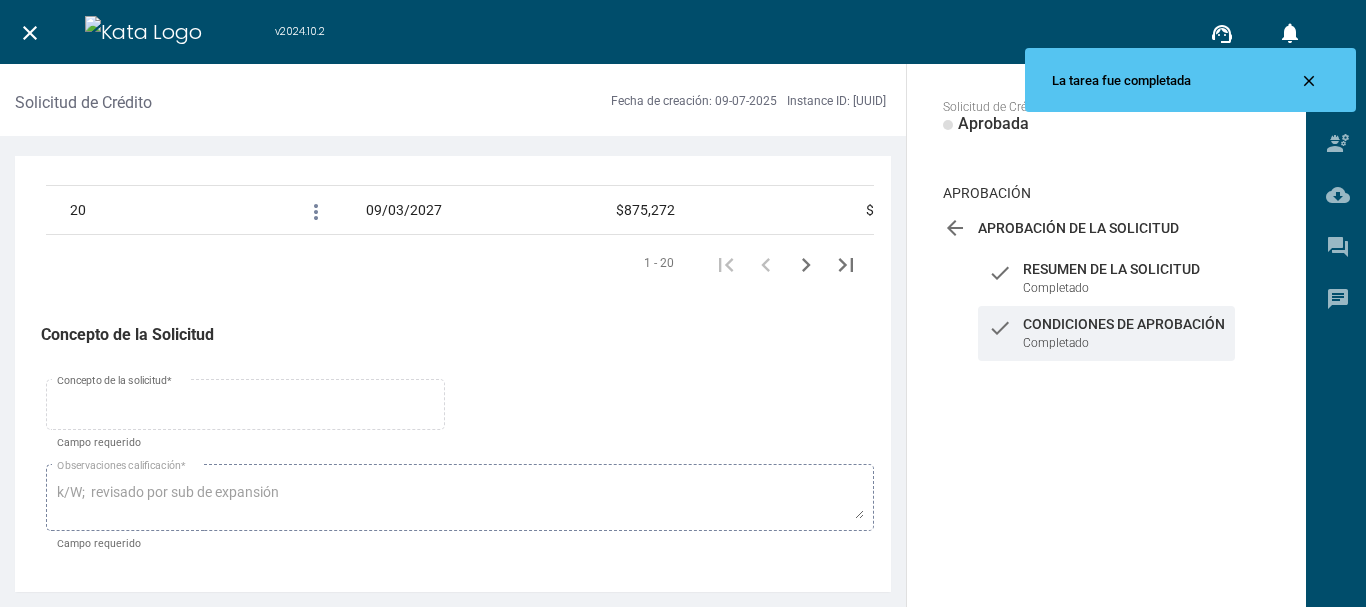 scroll, scrollTop: 3473, scrollLeft: 0, axis: vertical 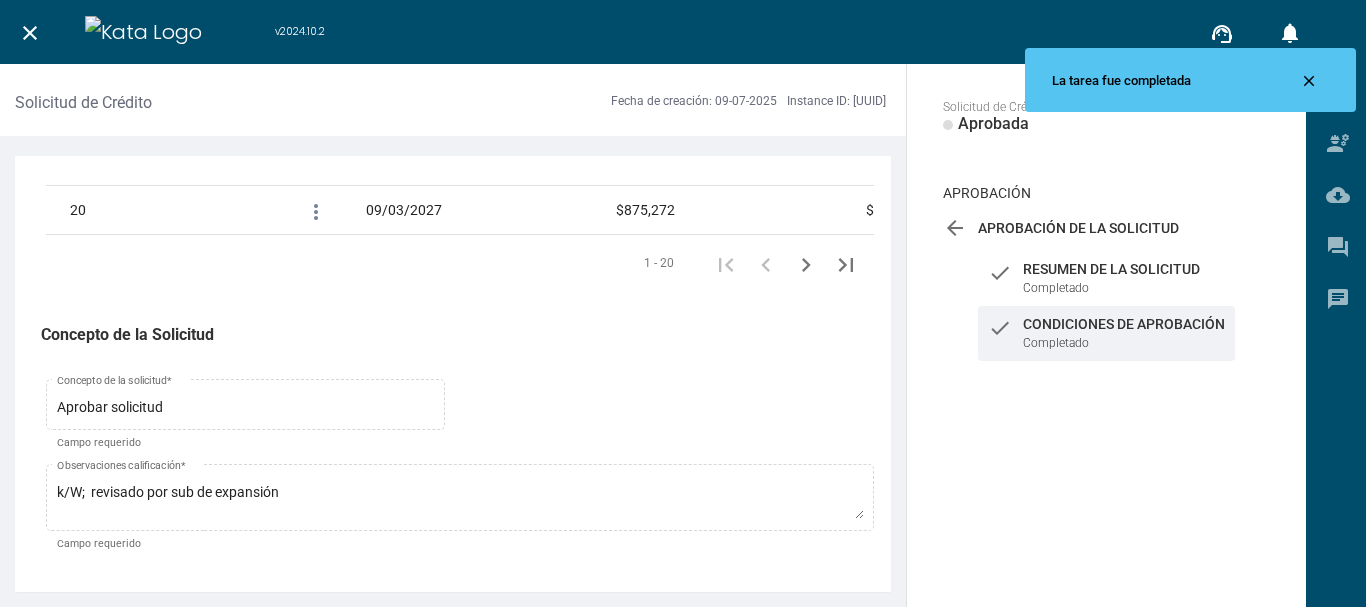 click on "close" at bounding box center (30, 33) 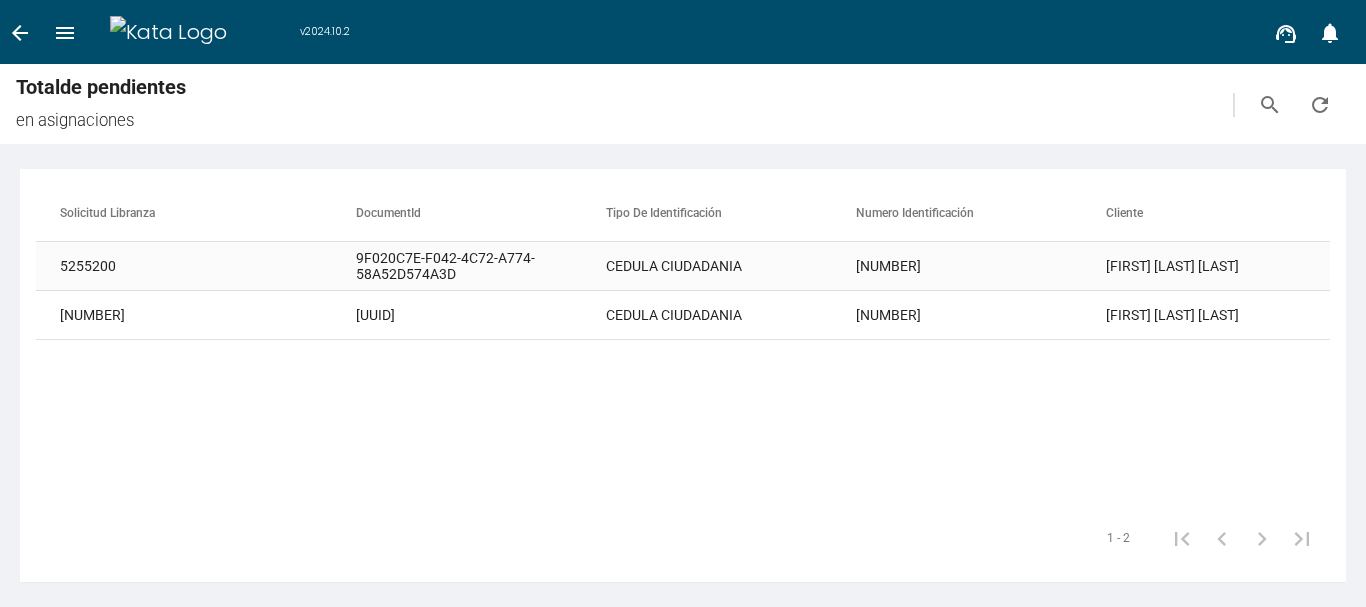 click on "[FIRST] [LAST] [LAST]" at bounding box center [1231, 266] 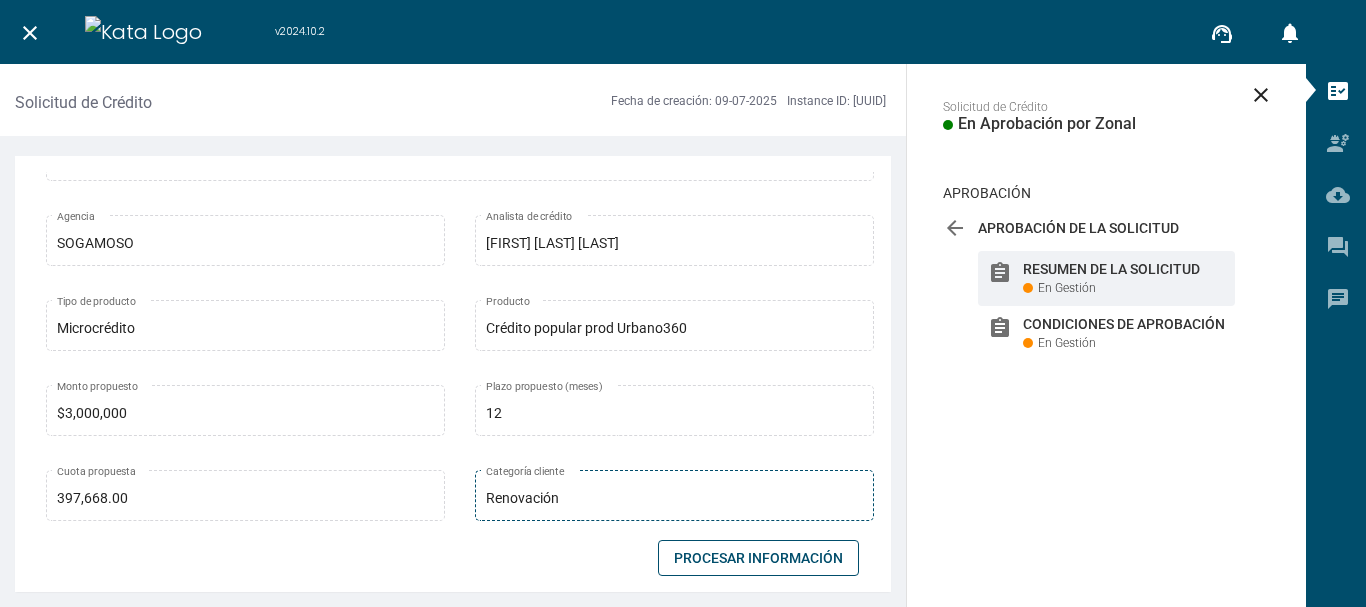 scroll, scrollTop: 400, scrollLeft: 0, axis: vertical 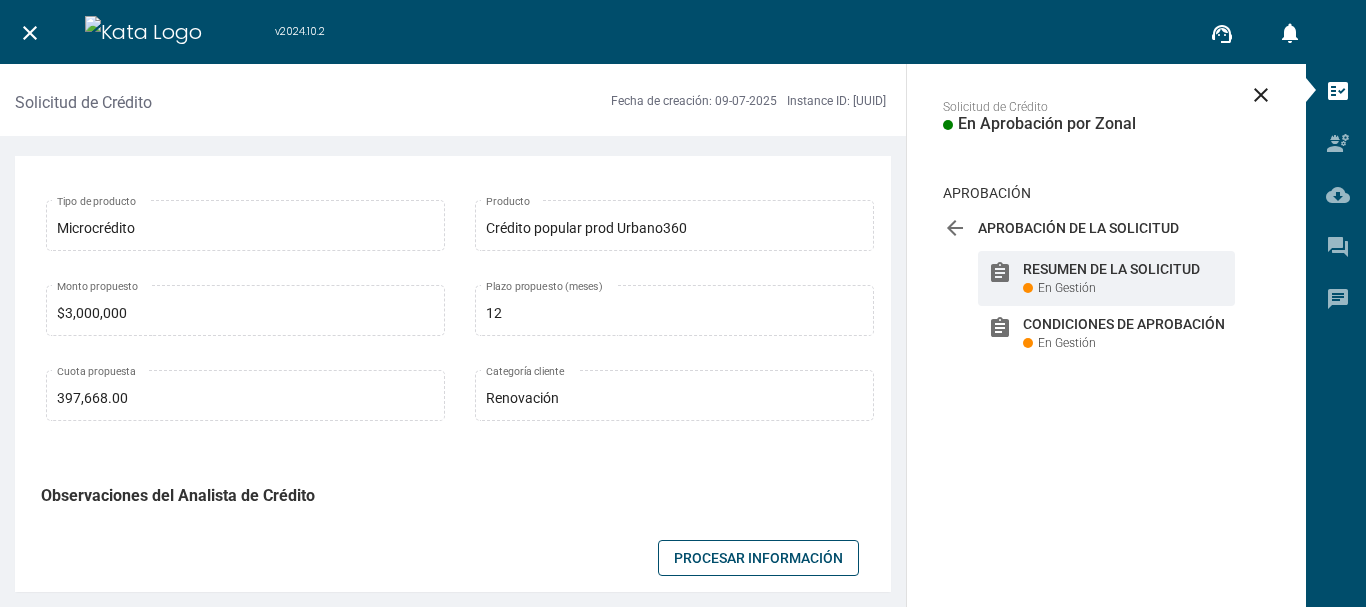 click on "Procesar Información" at bounding box center [758, 558] 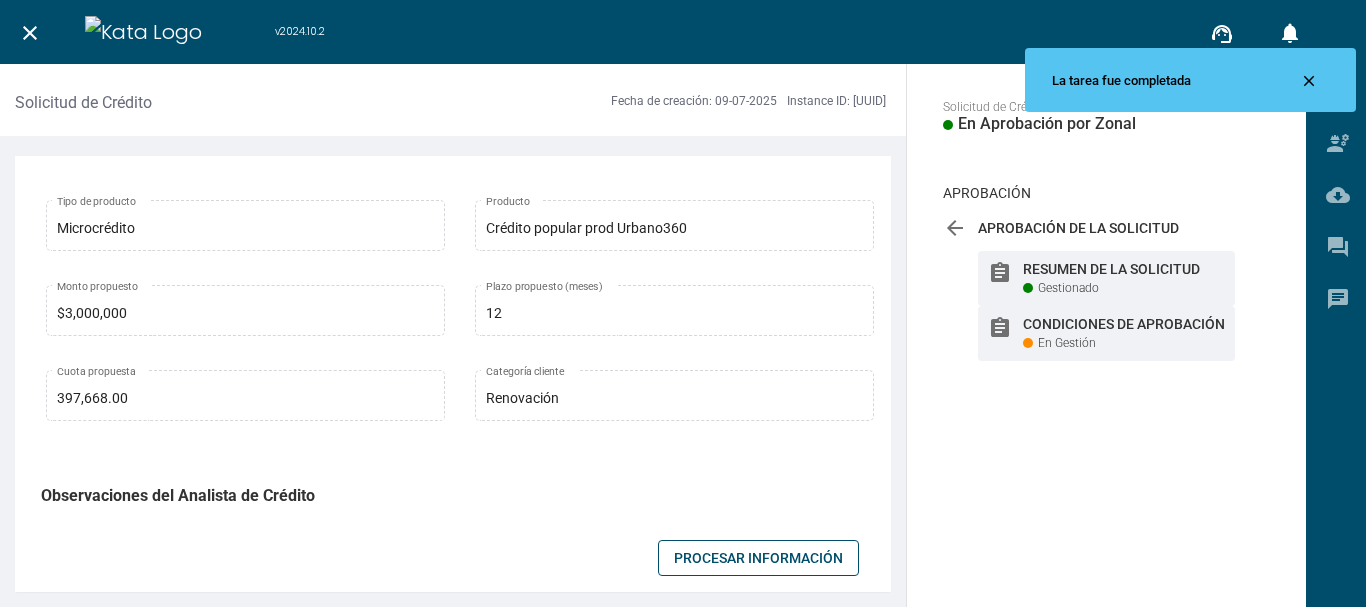 click on "Condiciones de Aprobación" at bounding box center (1124, 269) 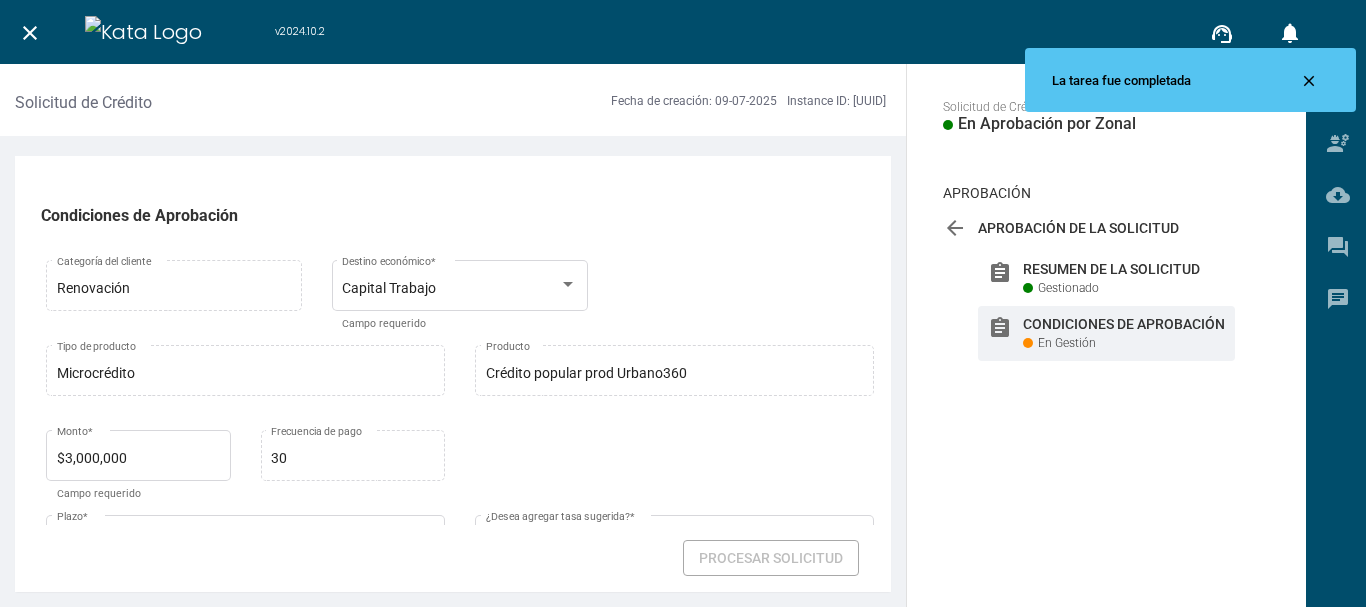 click on "Renovación  Categoría del cliente  Microcrédito  Tipo de producto para destino  Capital Trabajo  Destino económico   *  Campo requerido" at bounding box center (460, 298) 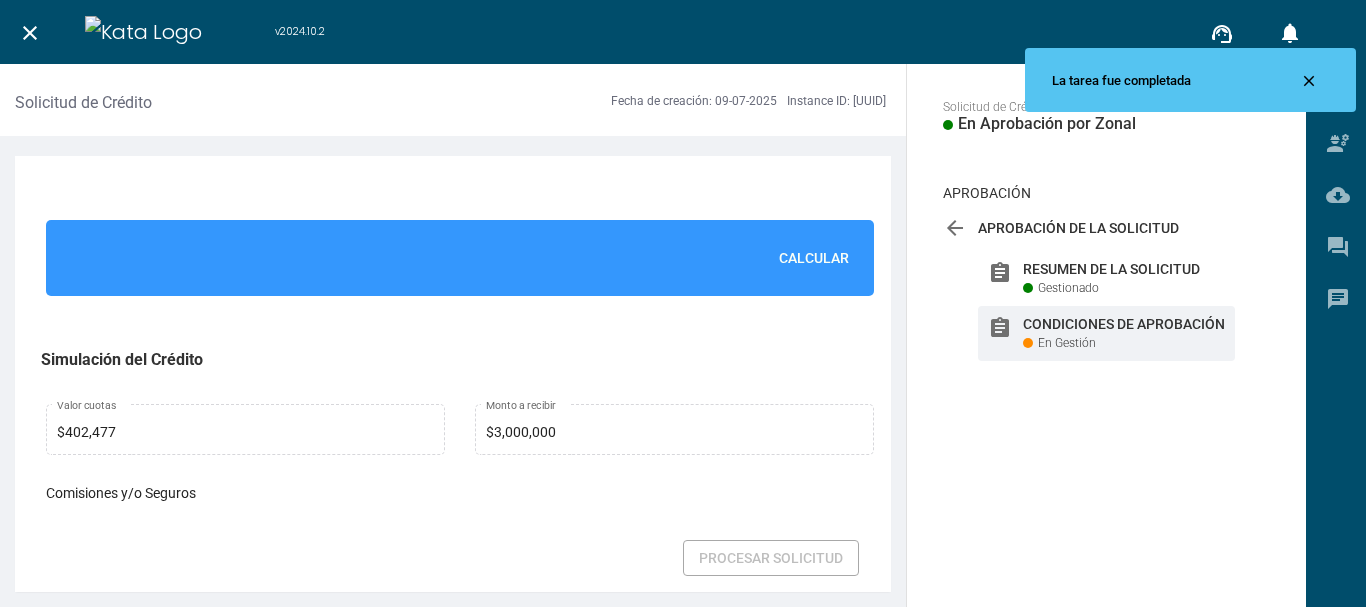 scroll, scrollTop: 1400, scrollLeft: 0, axis: vertical 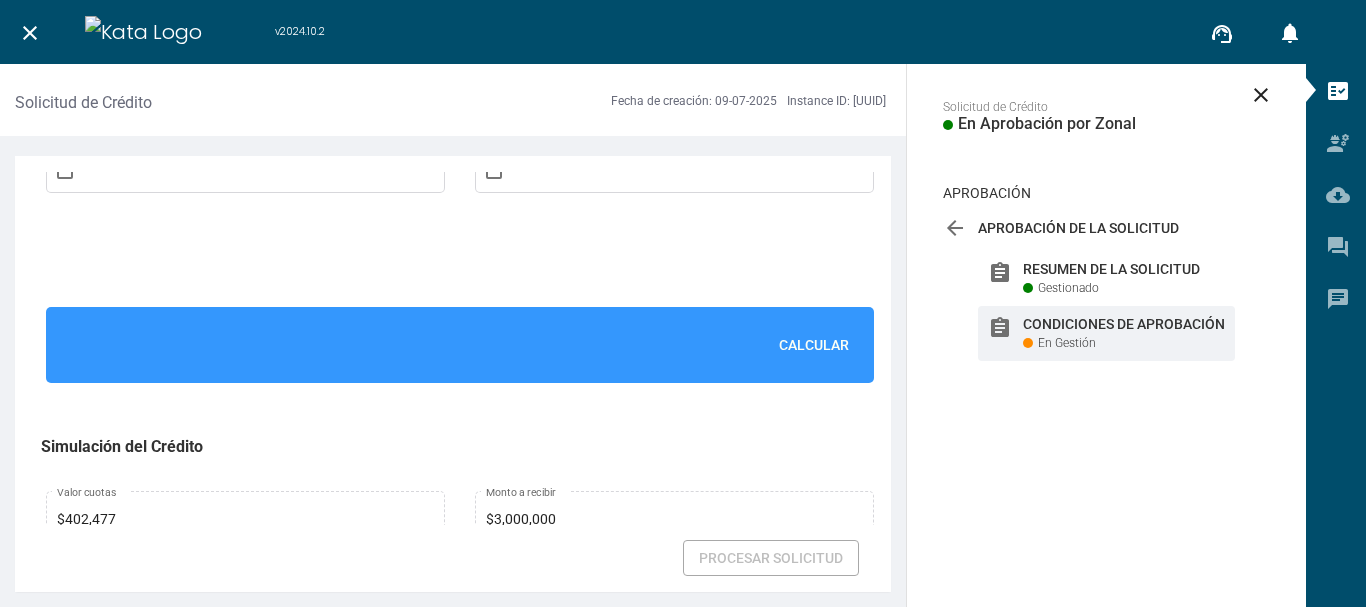 click on "Calcular" at bounding box center [814, 345] 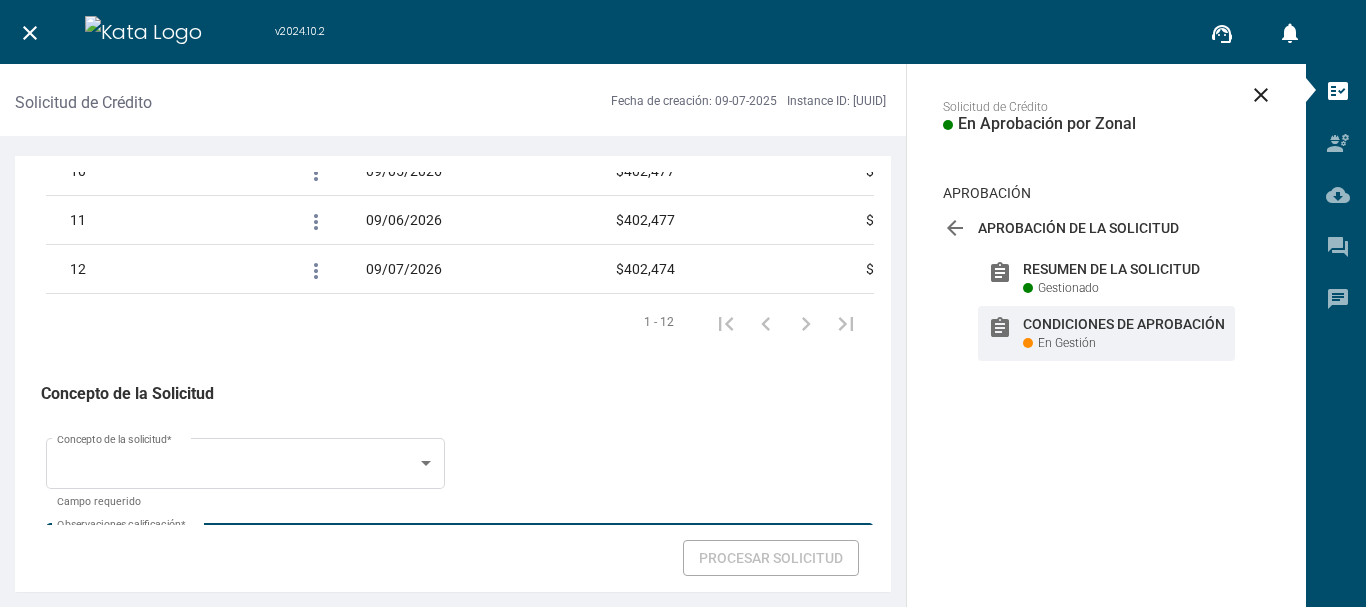 scroll, scrollTop: 3117, scrollLeft: 0, axis: vertical 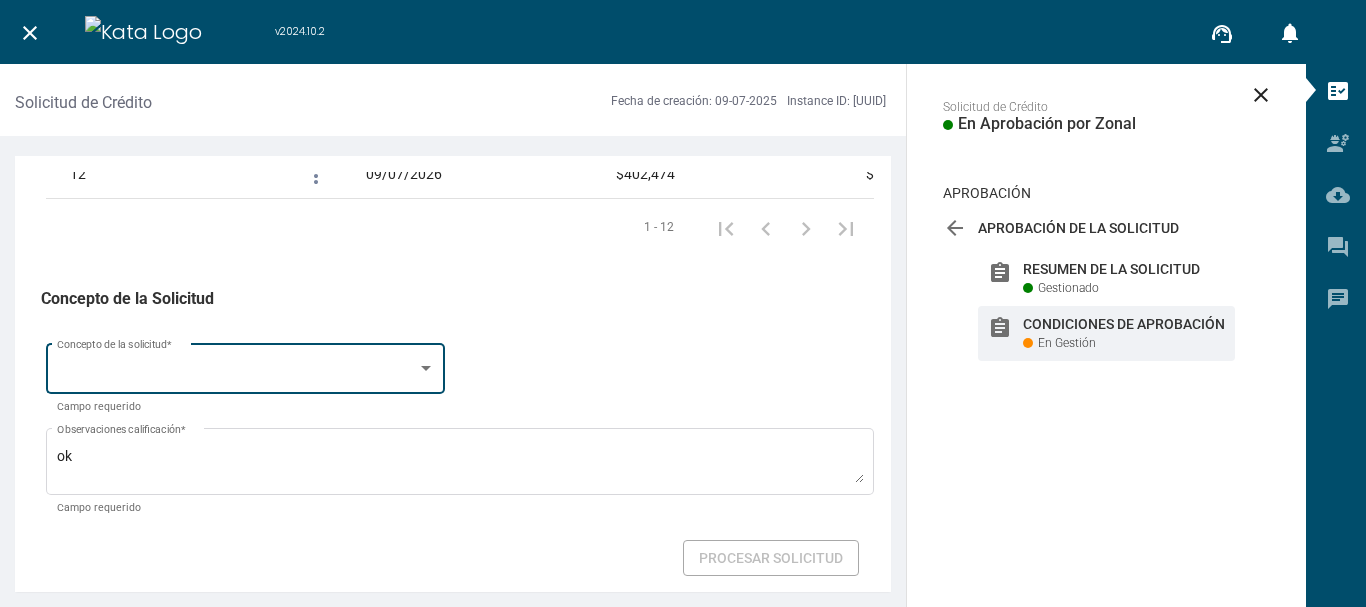click on "Concepto de la solicitud   *" at bounding box center [246, 366] 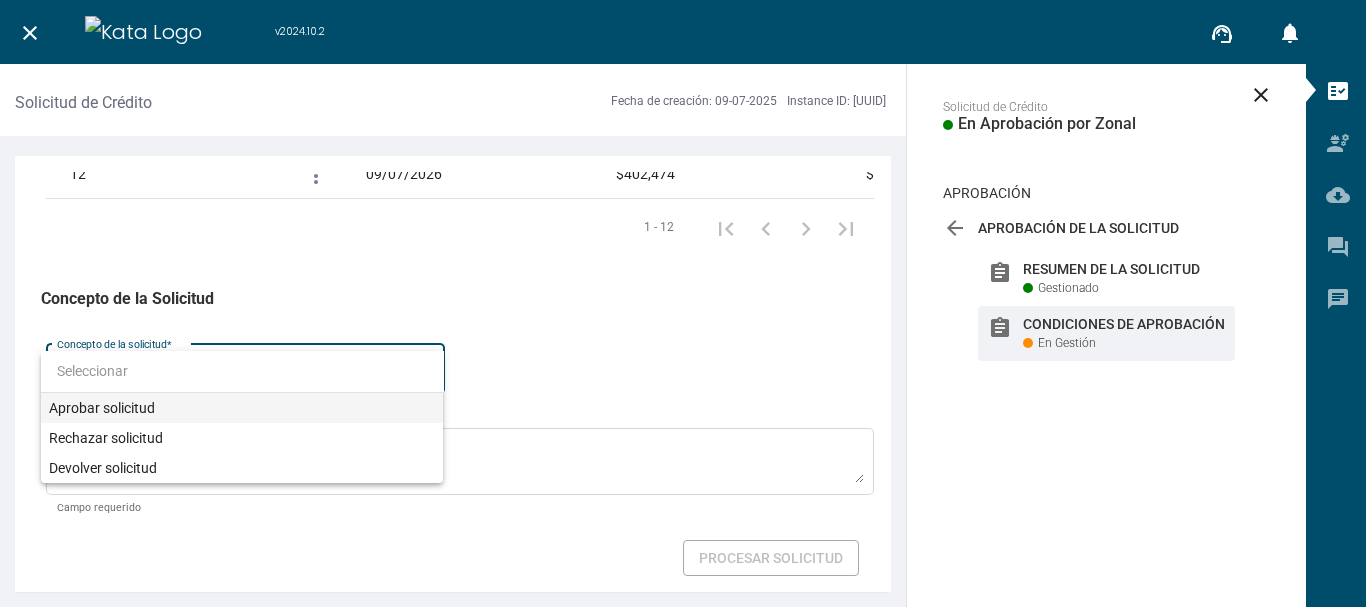 click on "Aprobar solicitud" at bounding box center [242, 408] 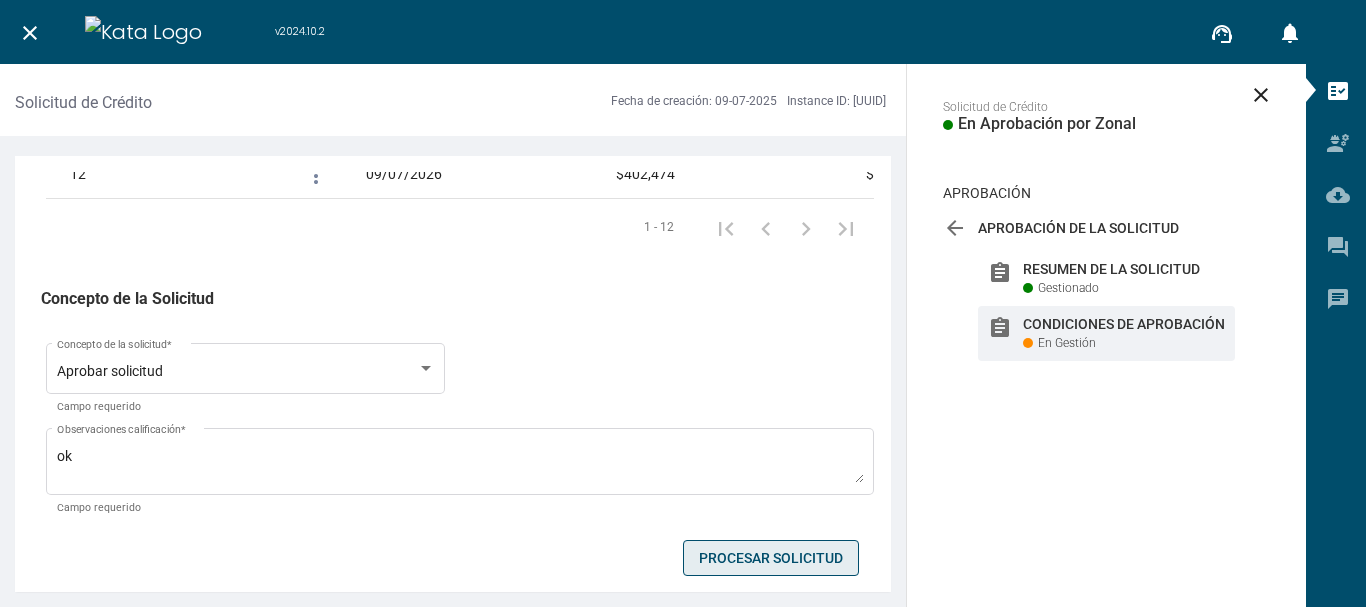 click on "Procesar Solicitud" at bounding box center (771, 558) 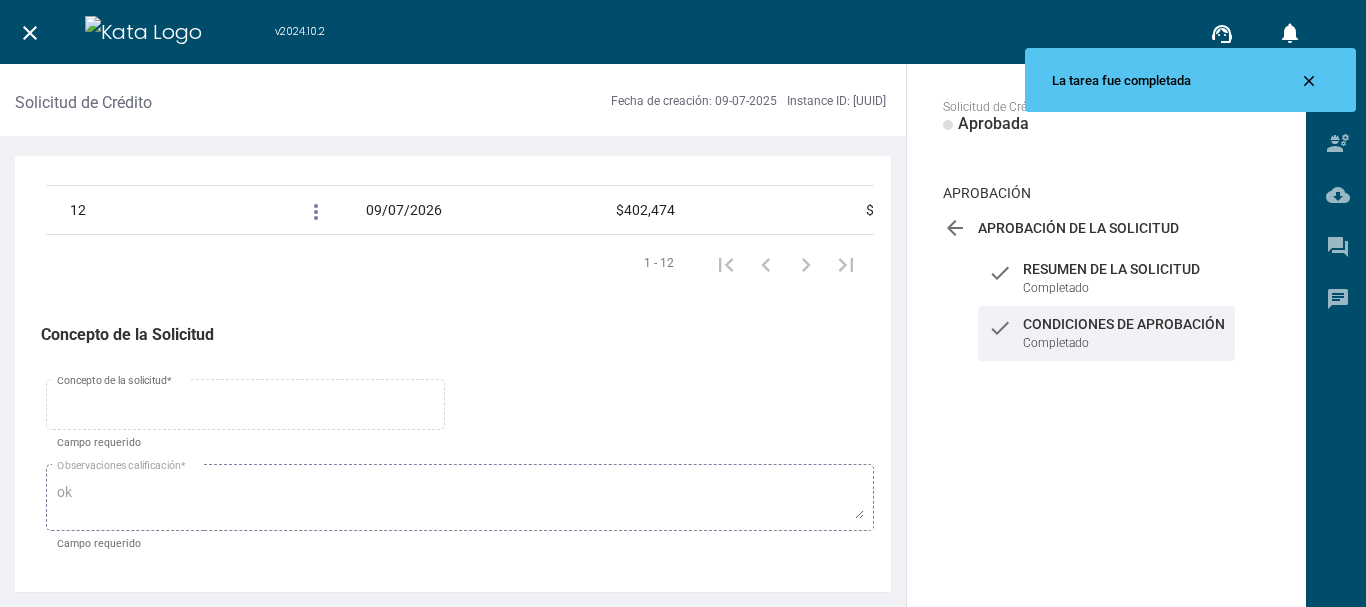 scroll, scrollTop: 3081, scrollLeft: 0, axis: vertical 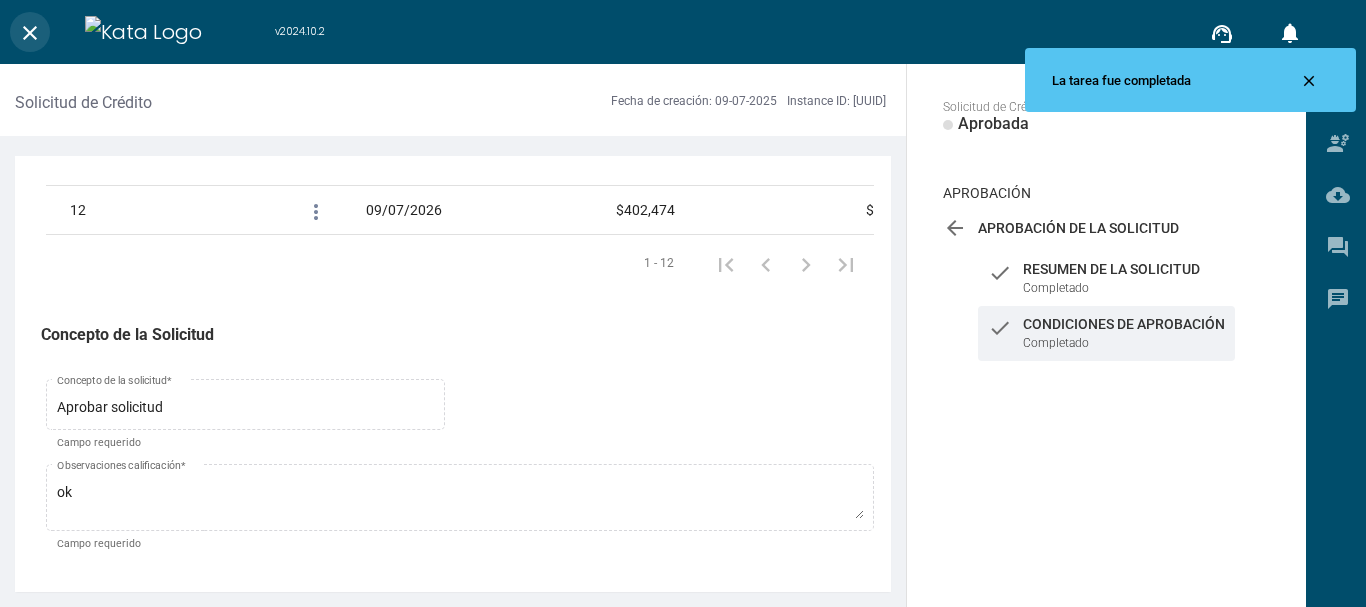 click on "close" at bounding box center (30, 33) 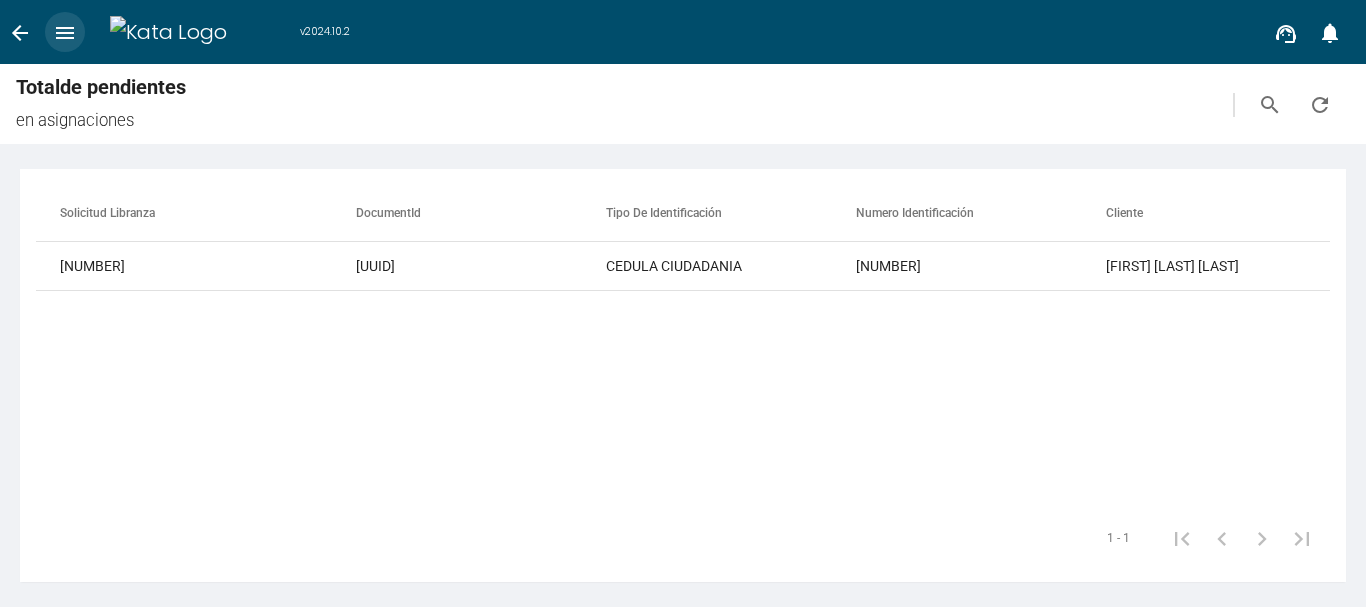 click on "menu" at bounding box center [65, 33] 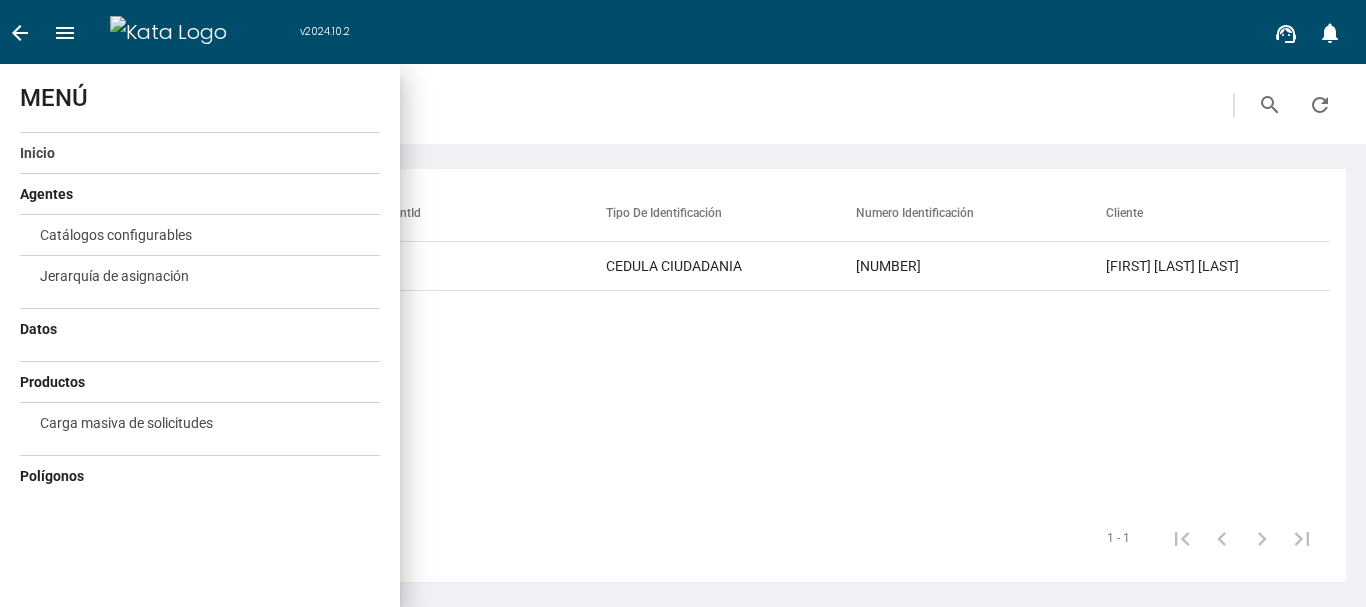 click on "Solicitud Libranza  documentId  Tipo de identificación  Numero Identificación  Cliente  Observaciones  FechaAsignacion  Estatus  Sujeto  Localidad  Tipo  Convenio  Solicitud Micro   [NUMBER]  C2C69EA6-9CA0-4201-A549-BBCB02CEA270   CEDULA CIUDADANIA   [NUMBER]   VICTOR ALFONSO CASTANEDA SEGURA         En Aprobación por Zonal      En proceso   En proceso   En proceso   [NUMBER]" at bounding box center (683, 347) 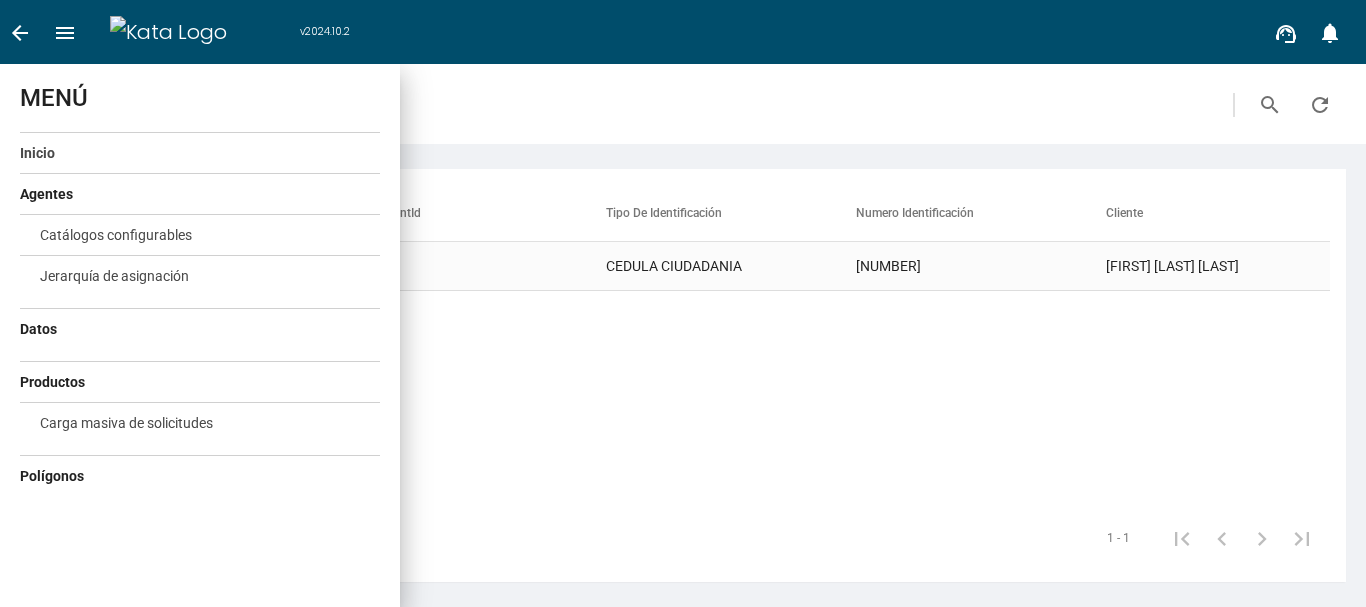 click on "CEDULA CIUDADANIA" at bounding box center (731, 266) 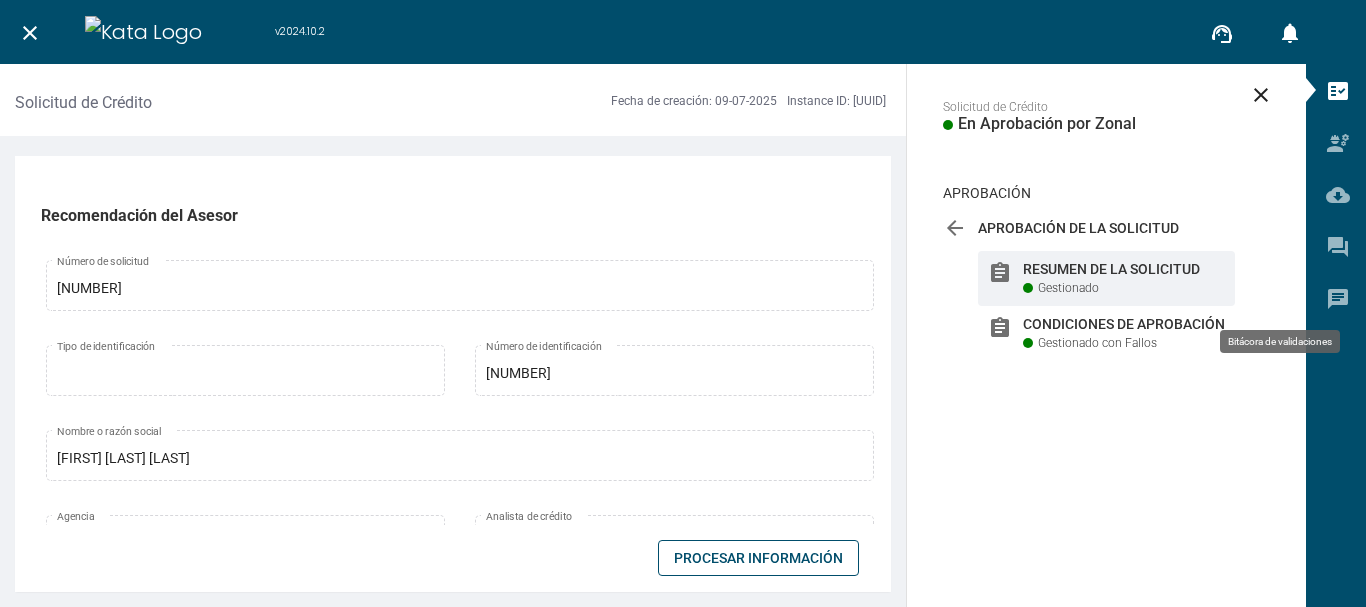 click on "chat" at bounding box center (1338, 298) 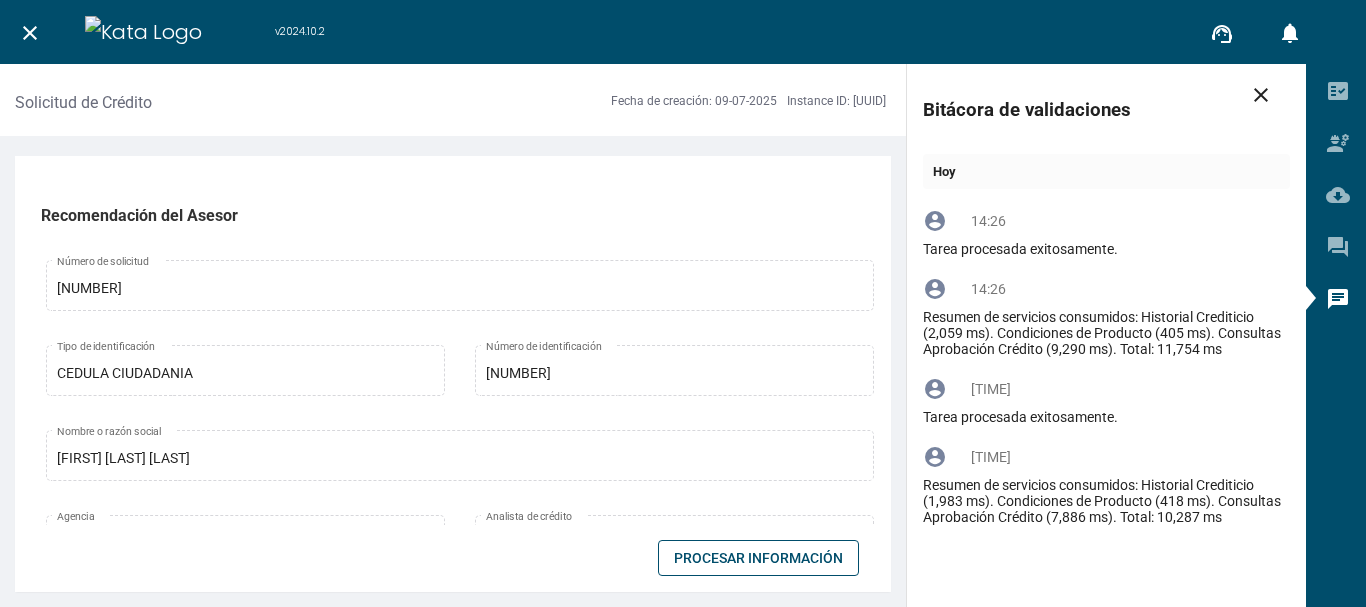 click on "Recomendación del Asesor" at bounding box center [460, 214] 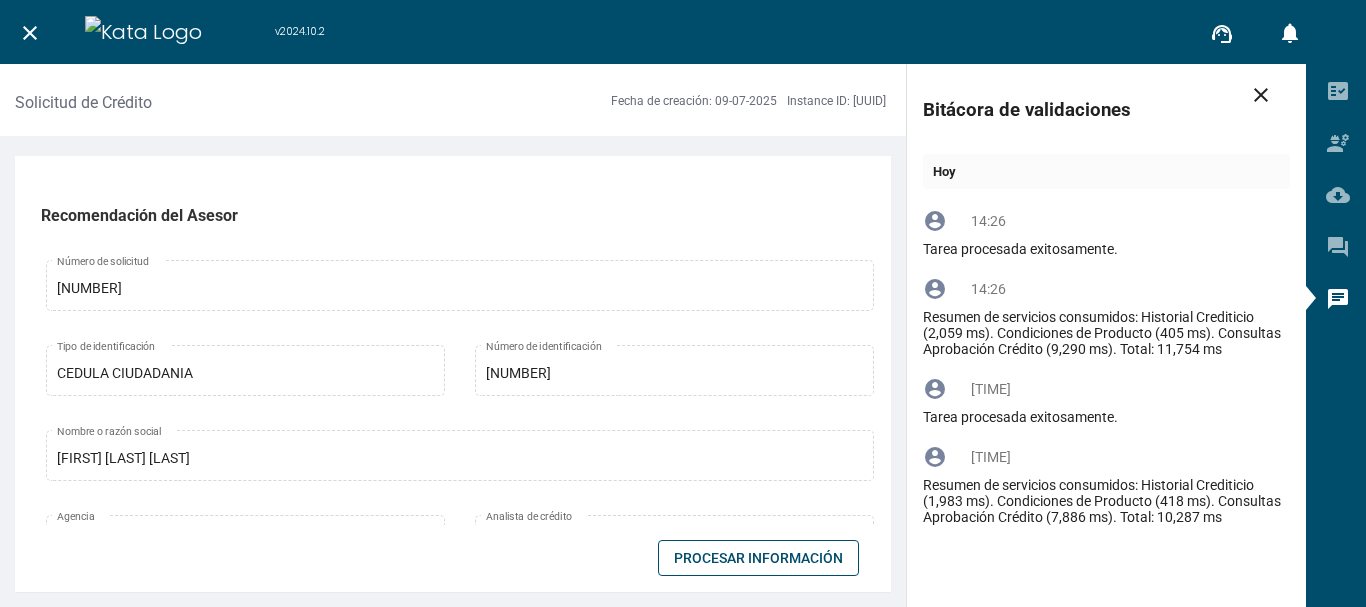 drag, startPoint x: 753, startPoint y: 304, endPoint x: 767, endPoint y: 312, distance: 16.124516 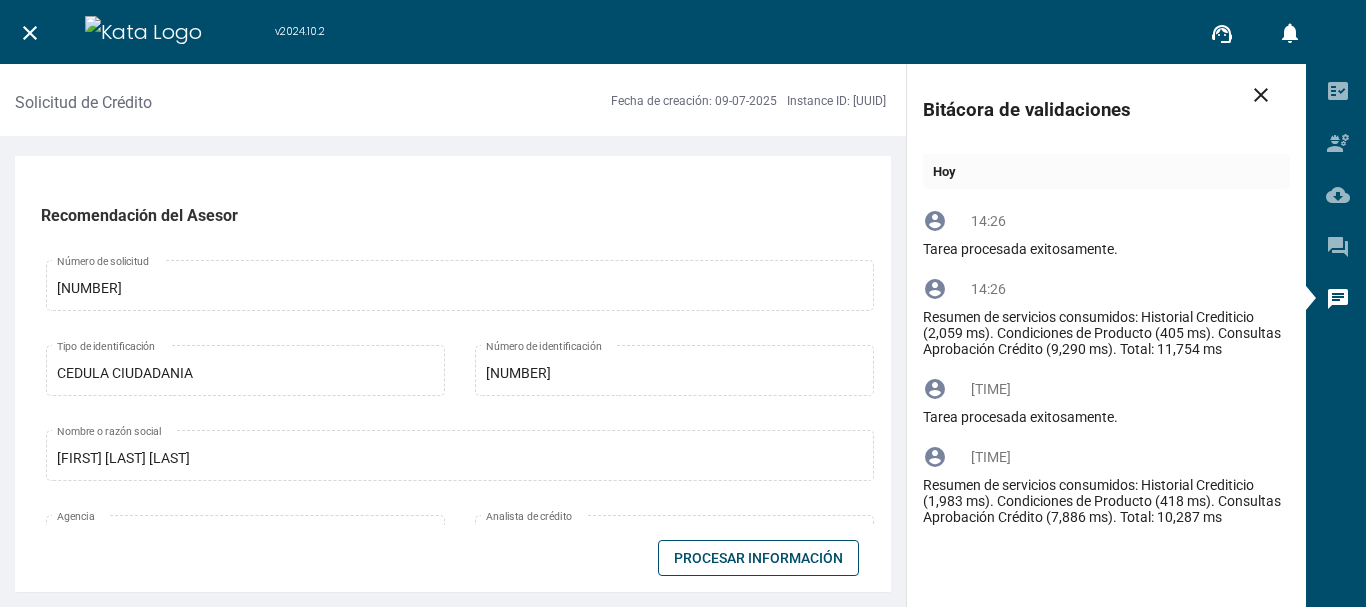 click on "[NUMBER]  Número de solicitud" at bounding box center (460, 283) 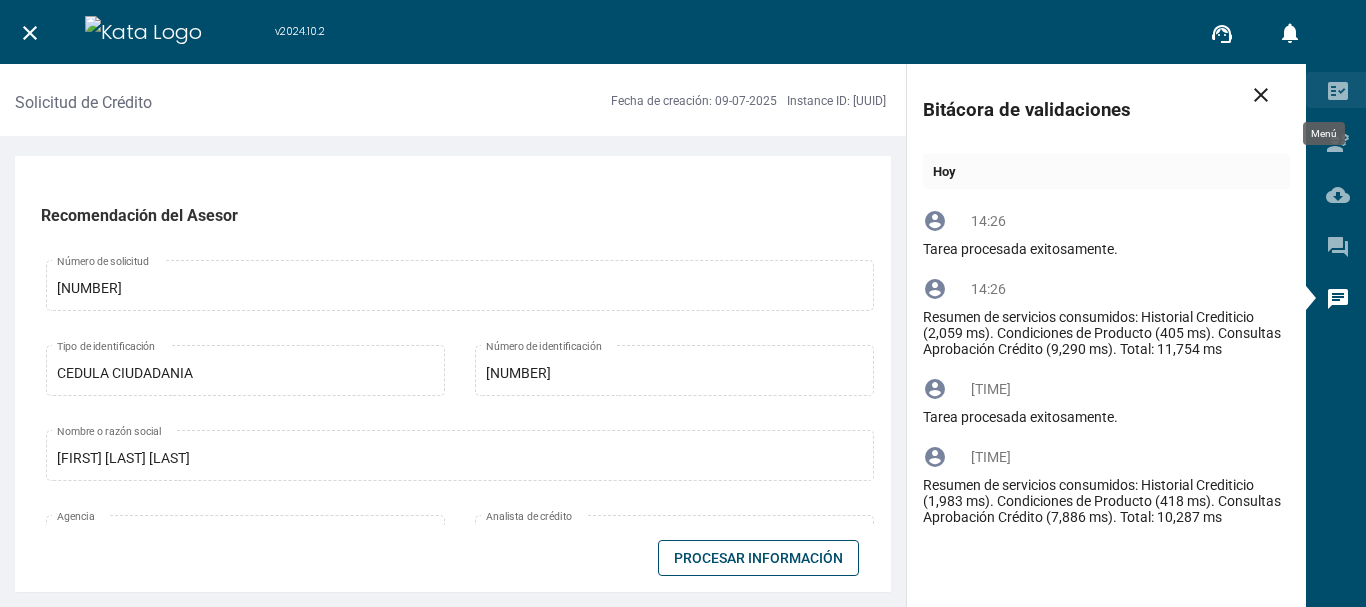click on "fact_check" at bounding box center [1338, 91] 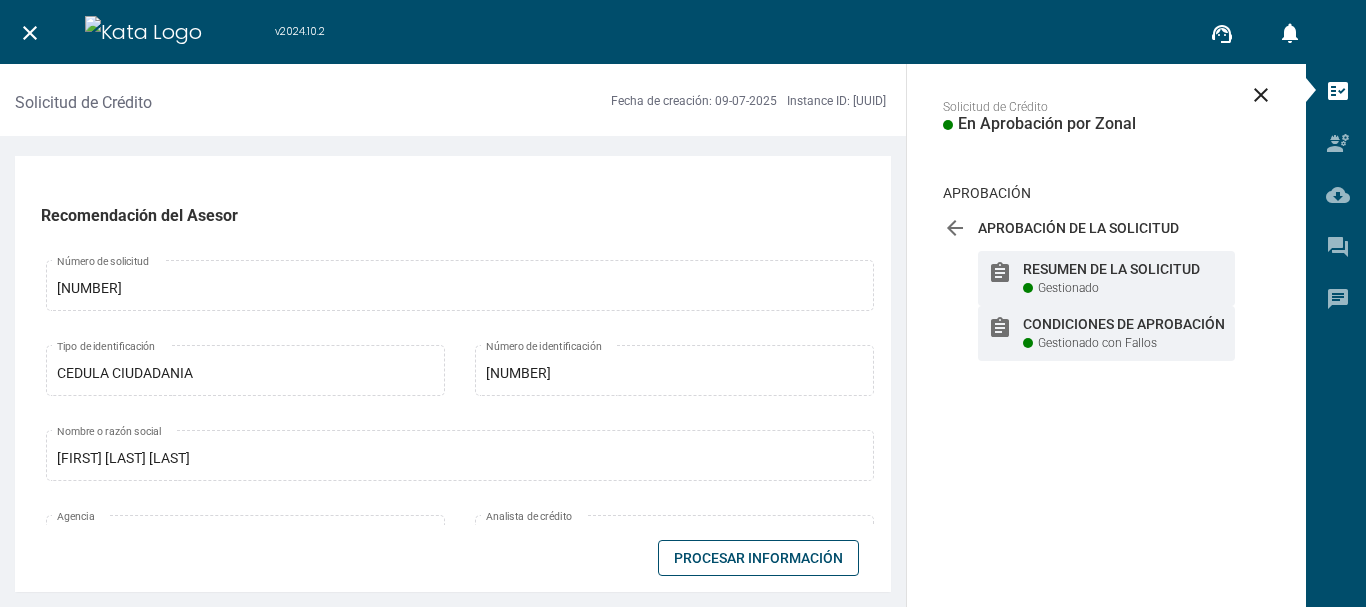 click on "Condiciones de Aprobación" at bounding box center (1124, 269) 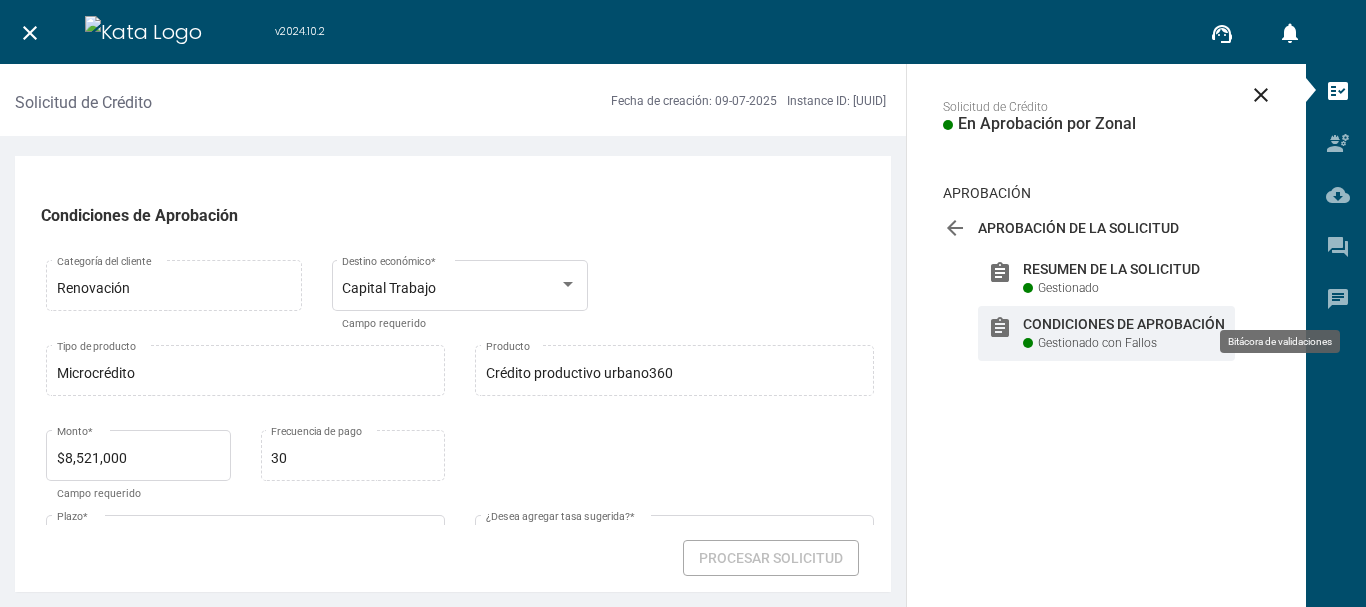 click on "chat" at bounding box center [1338, 299] 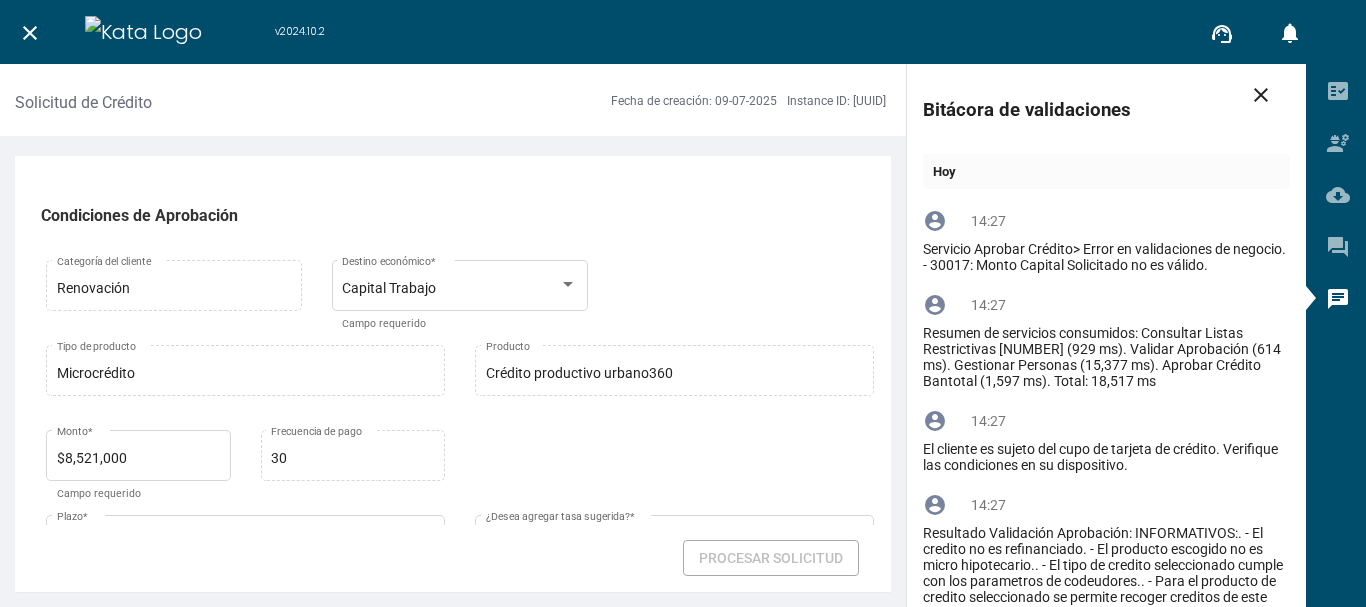 click on "close" at bounding box center (30, 33) 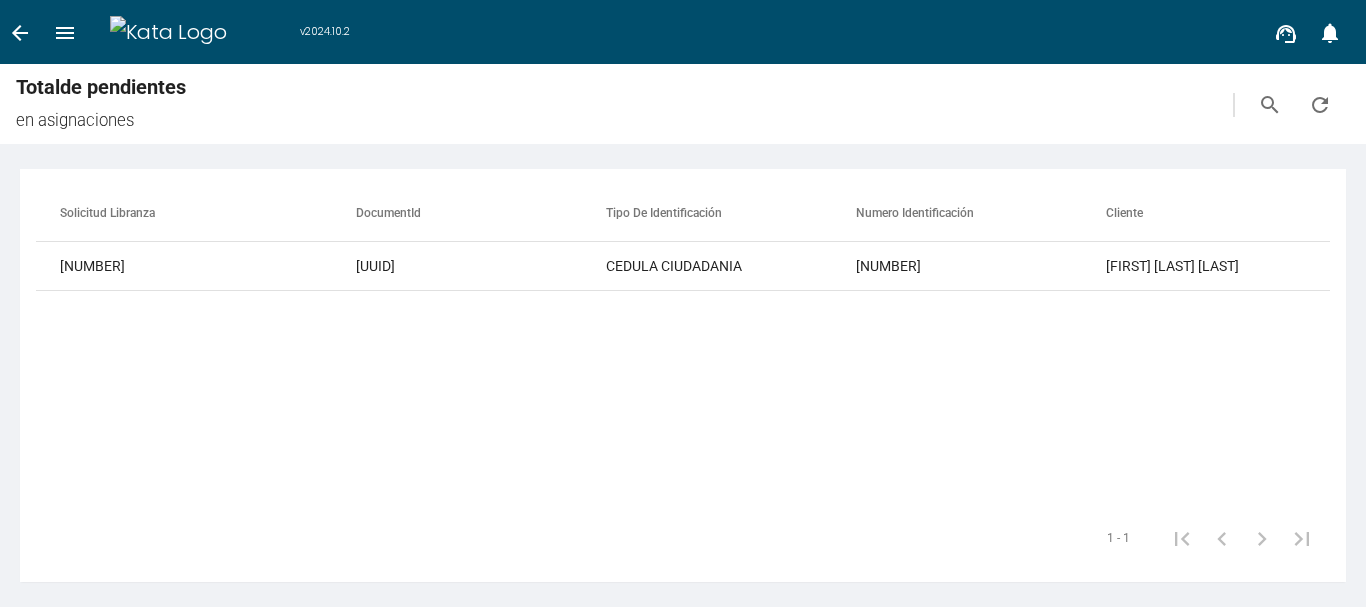 click on "Solicitud Libranza  documentId  Tipo de identificación  Numero Identificación  Cliente  Observaciones  FechaAsignacion  Estatus  Sujeto  Localidad  Tipo  Convenio  Solicitud Micro   [NUMBER]  C2C69EA6-9CA0-4201-A549-BBCB02CEA270   CEDULA CIUDADANIA   [NUMBER]   VICTOR ALFONSO CASTANEDA SEGURA         En Aprobación por Zonal      En proceso   En proceso   En proceso   [NUMBER]" at bounding box center (683, 347) 